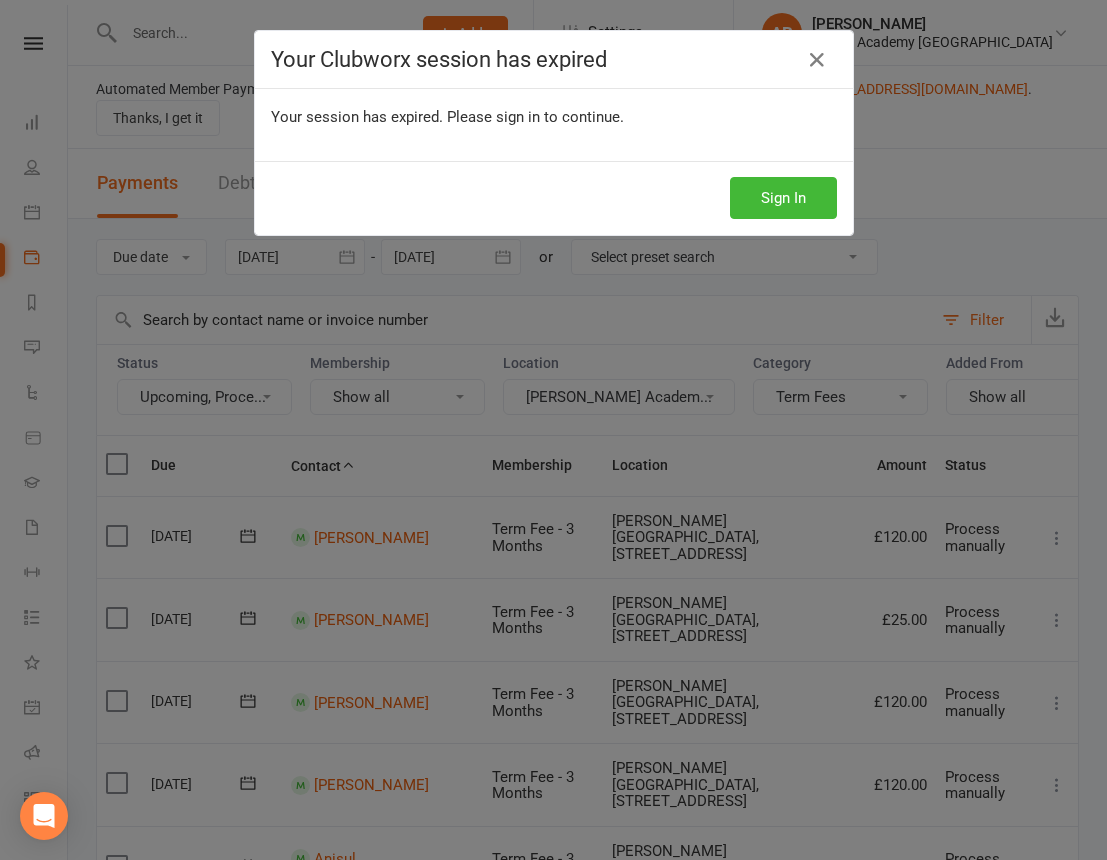 scroll, scrollTop: 0, scrollLeft: 0, axis: both 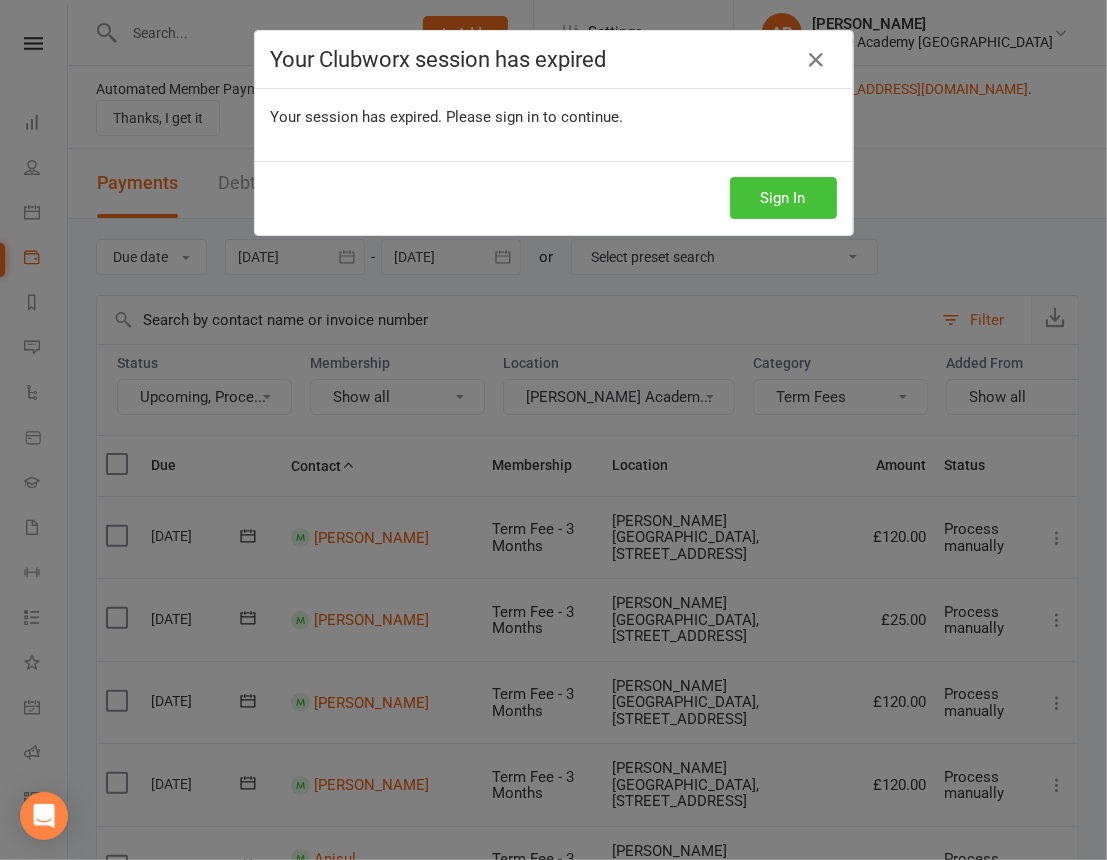 click on "Sign In" at bounding box center (783, 198) 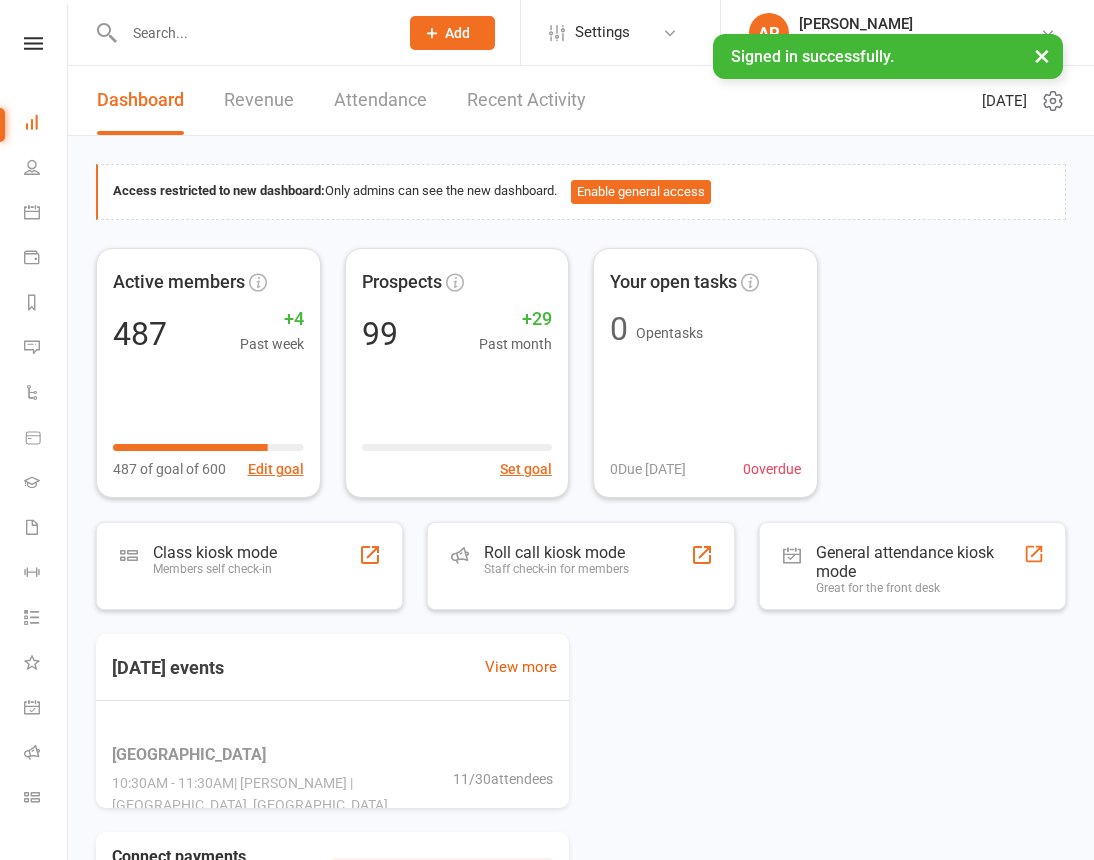 scroll, scrollTop: 0, scrollLeft: 0, axis: both 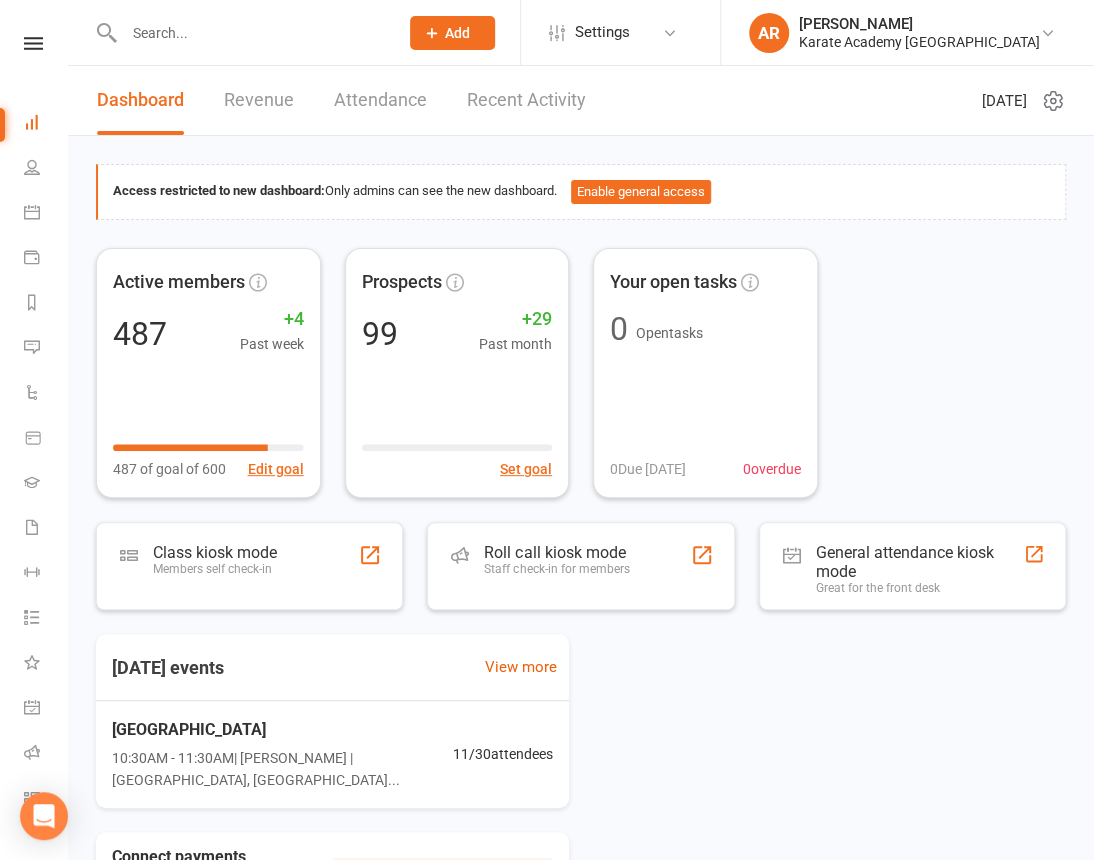 click at bounding box center [251, 33] 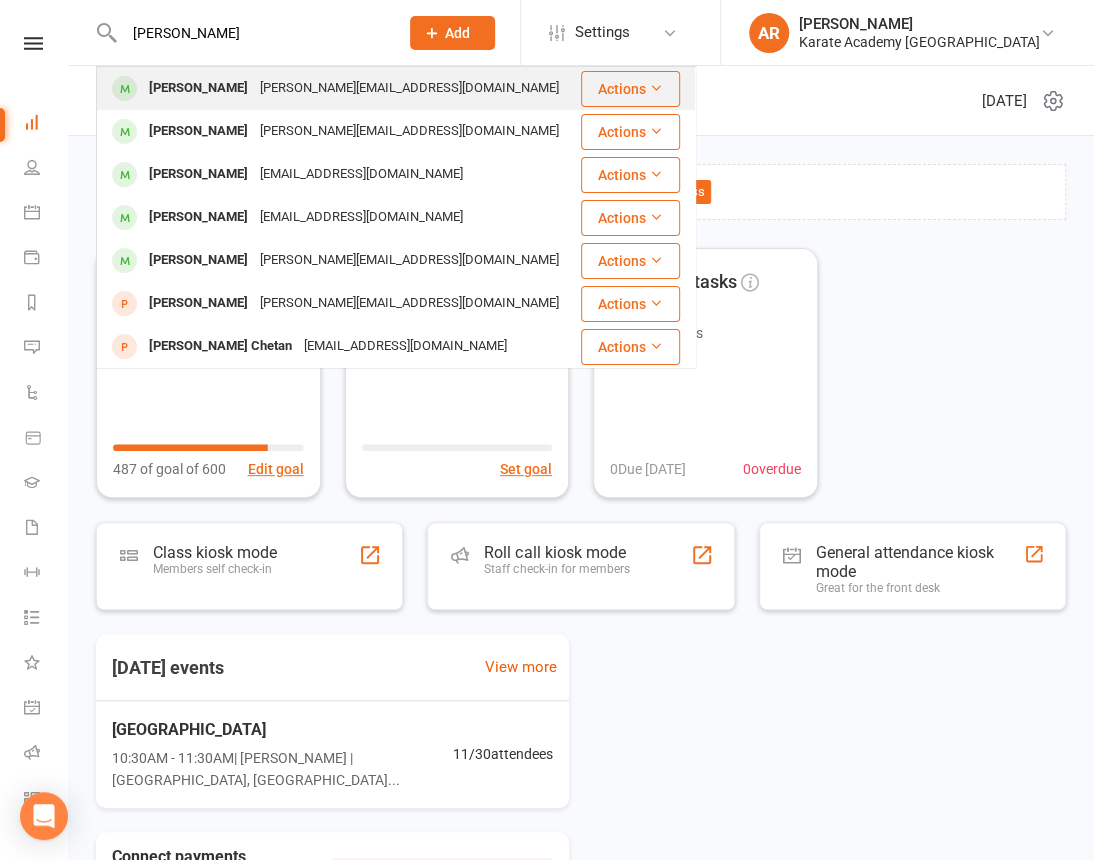 type on "manso" 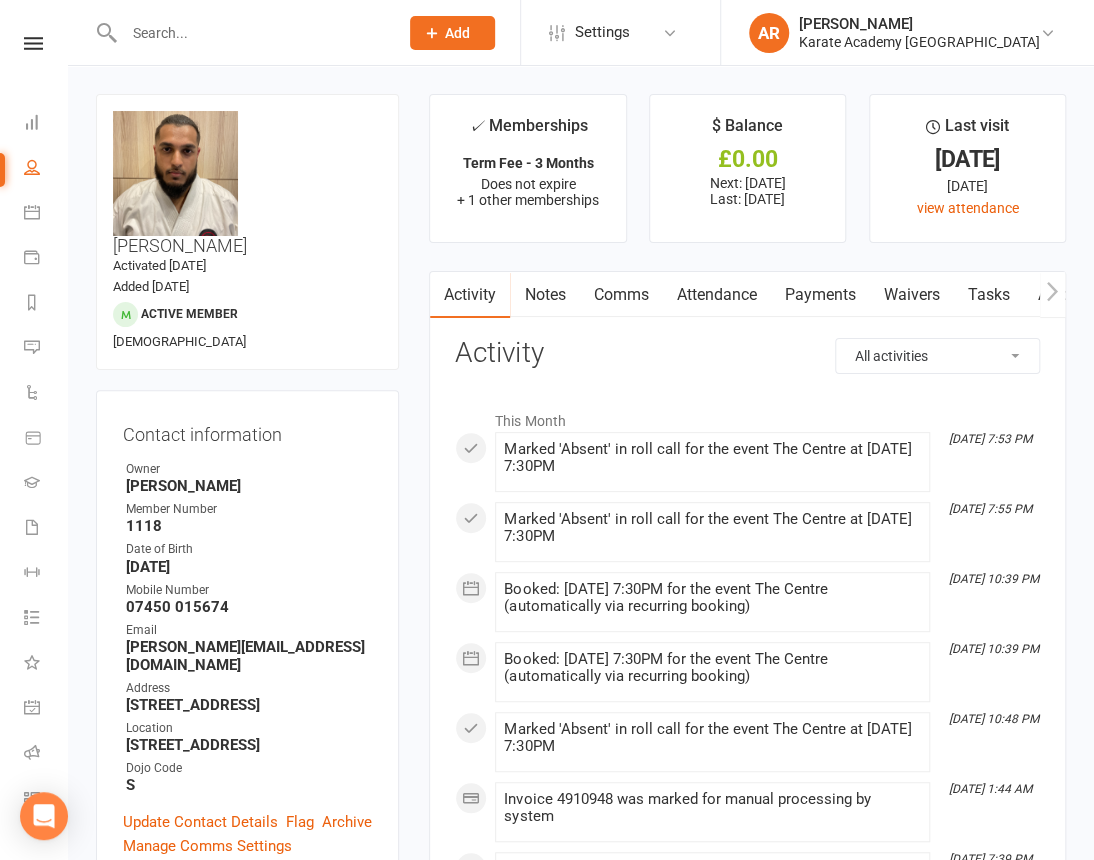 click on "Attendance" at bounding box center [716, 295] 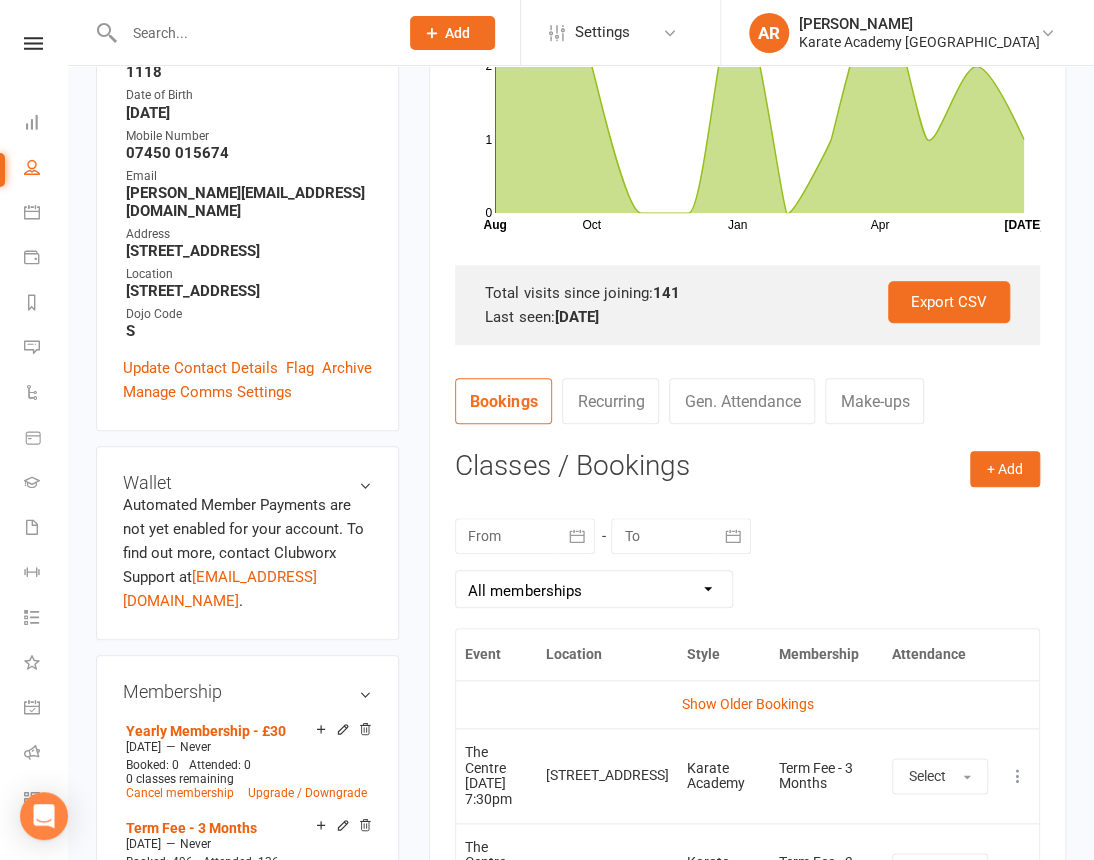 scroll, scrollTop: 181, scrollLeft: 0, axis: vertical 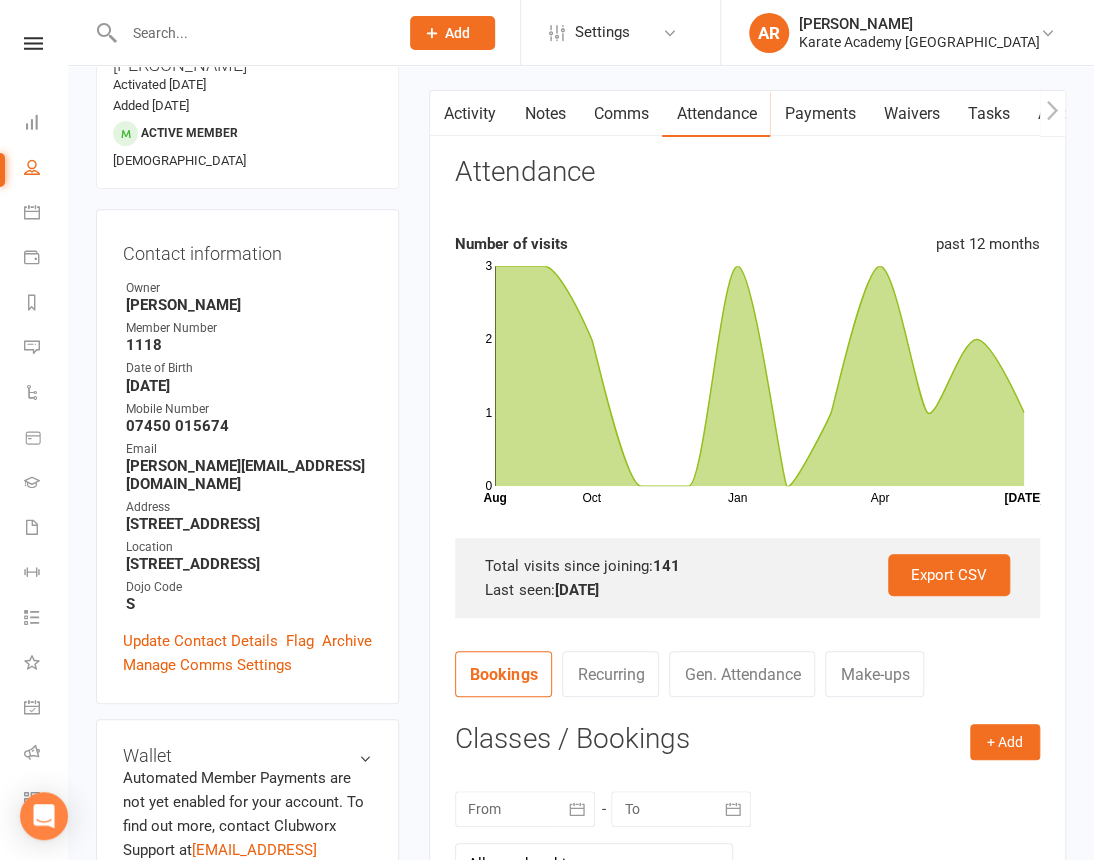click on "Attendance Number of visits past 12 months Oct Jan Apr Month Aug Jul  0  1  2  3 Export CSV Total visits since joining:  141 Last seen:  1 Jul 2025" at bounding box center [747, 387] 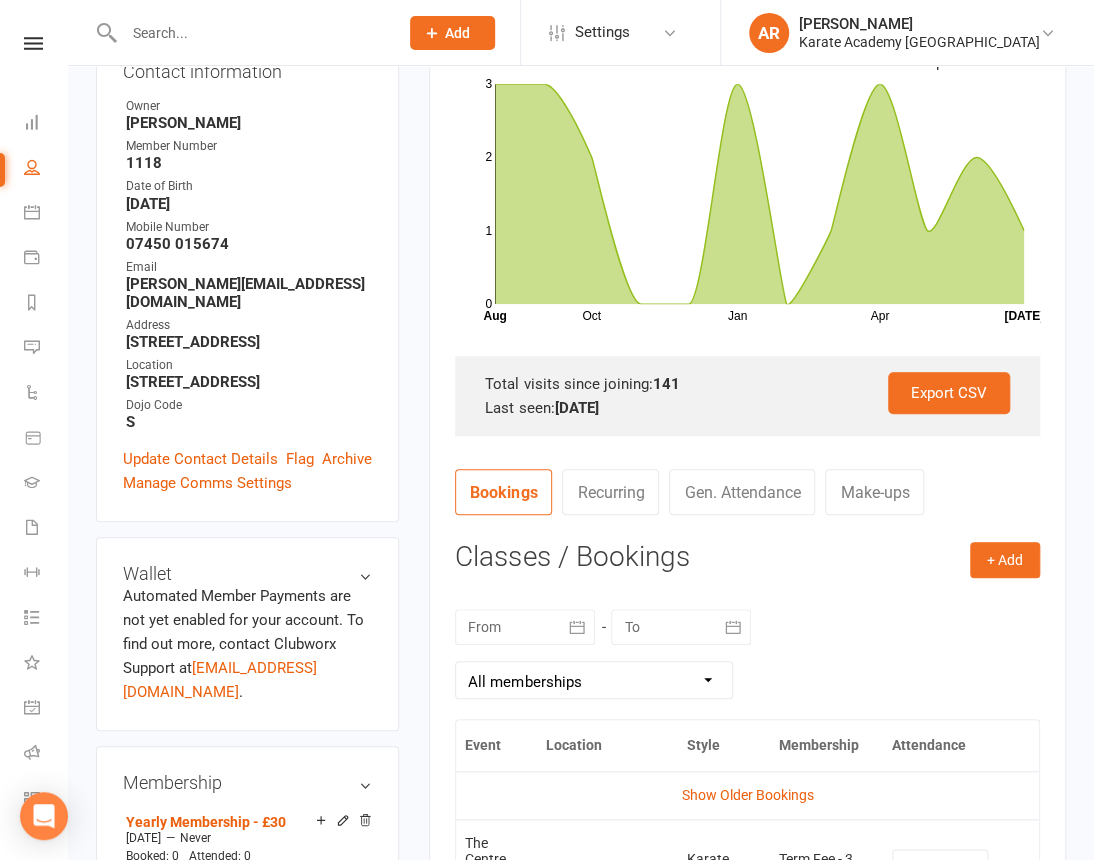 scroll, scrollTop: 0, scrollLeft: 0, axis: both 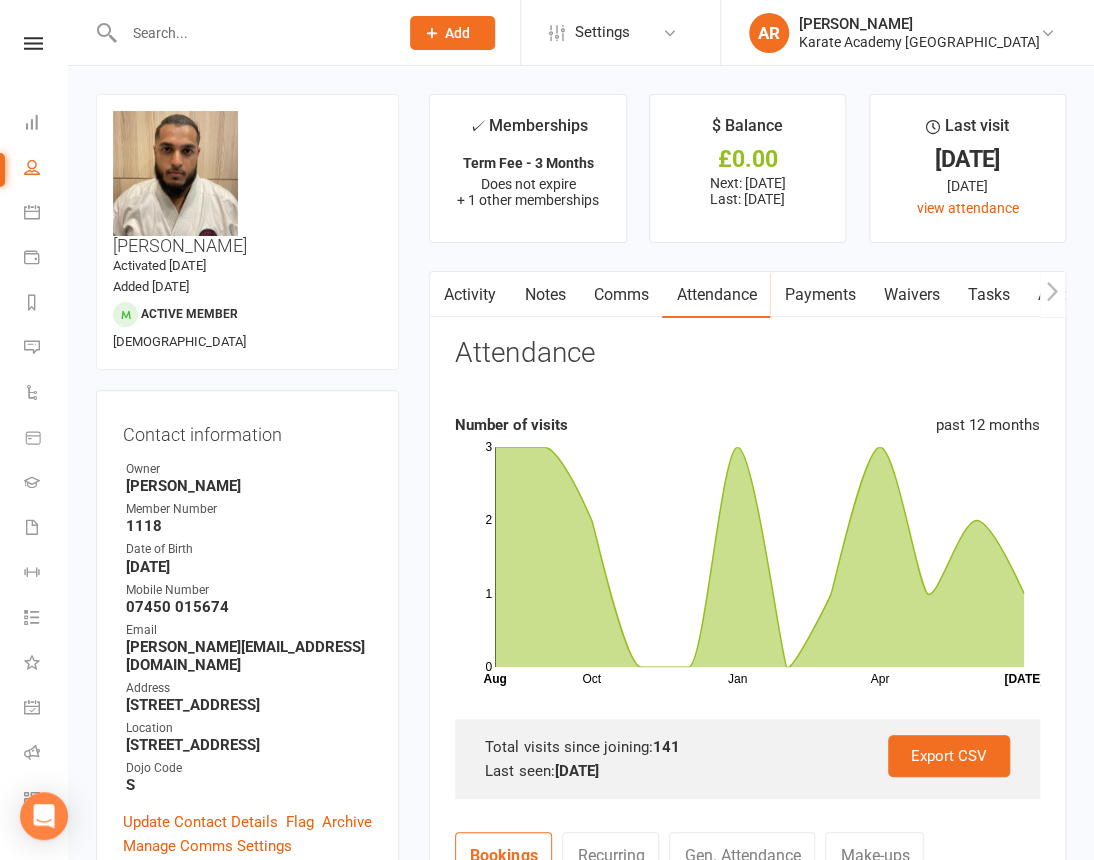 click at bounding box center [251, 33] 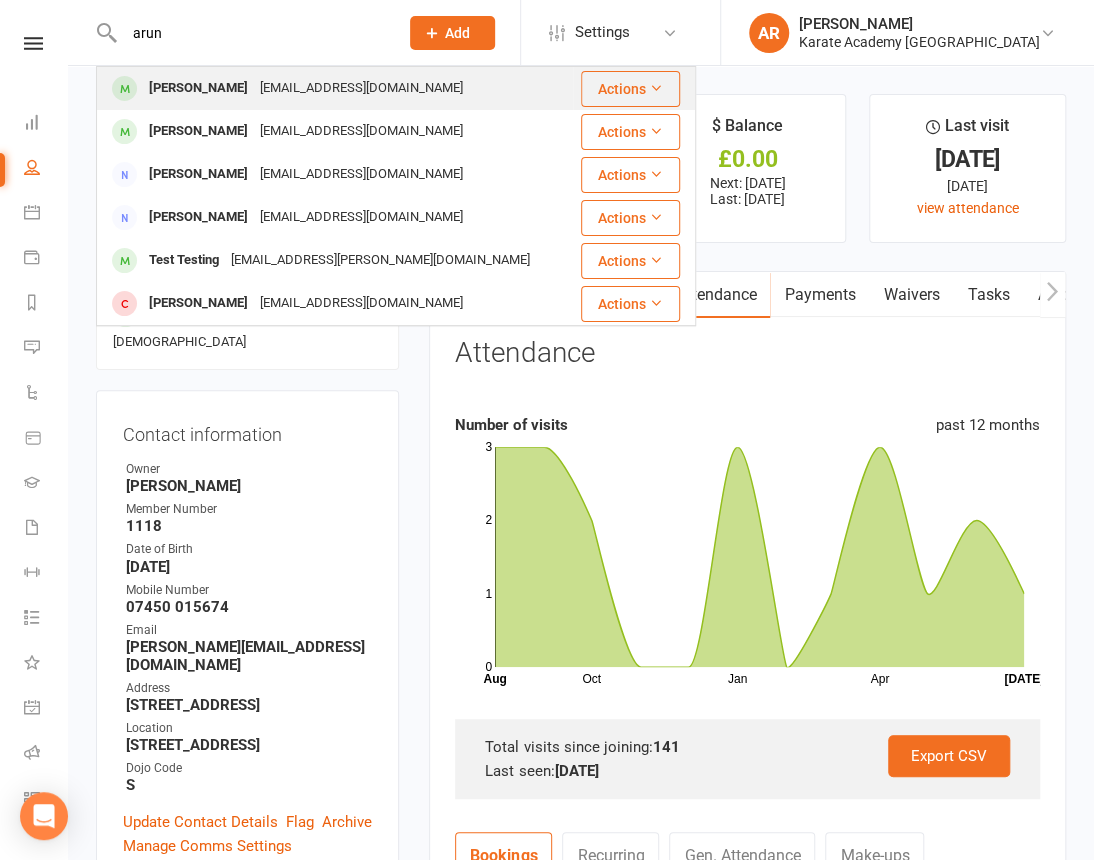 type on "arun" 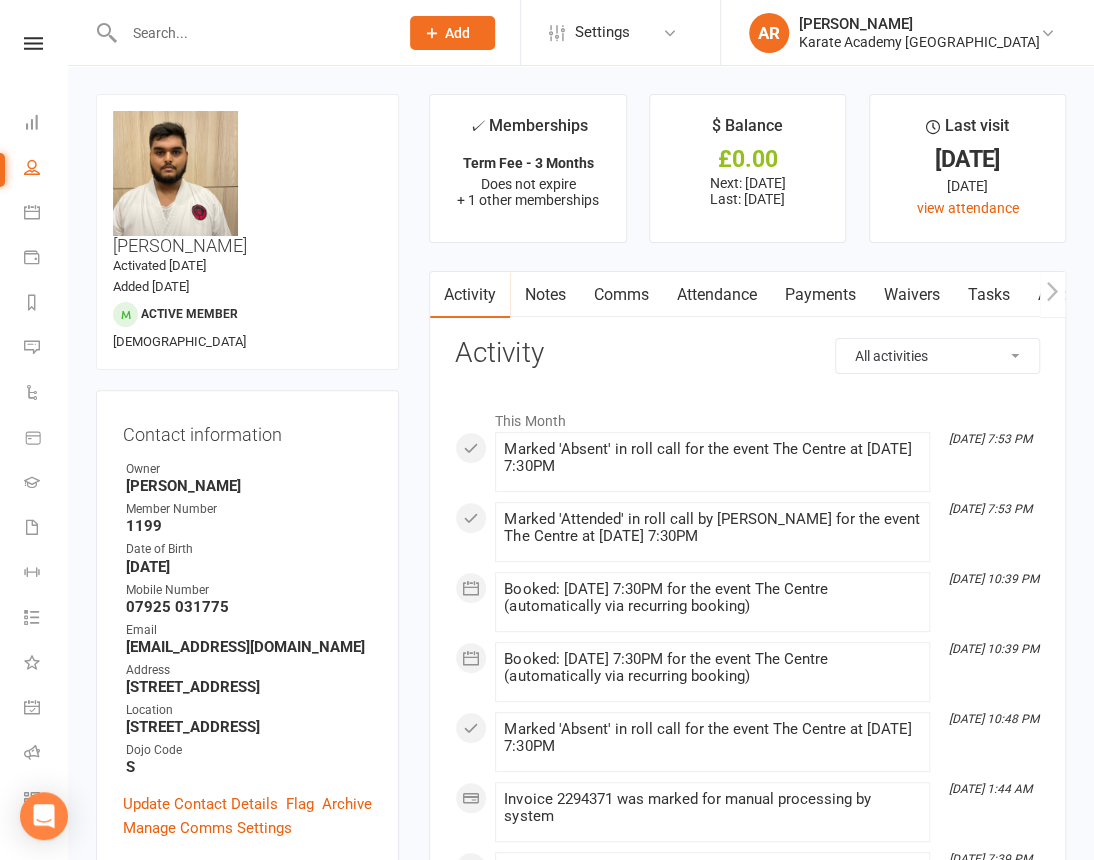 click on "Attendance" at bounding box center (716, 295) 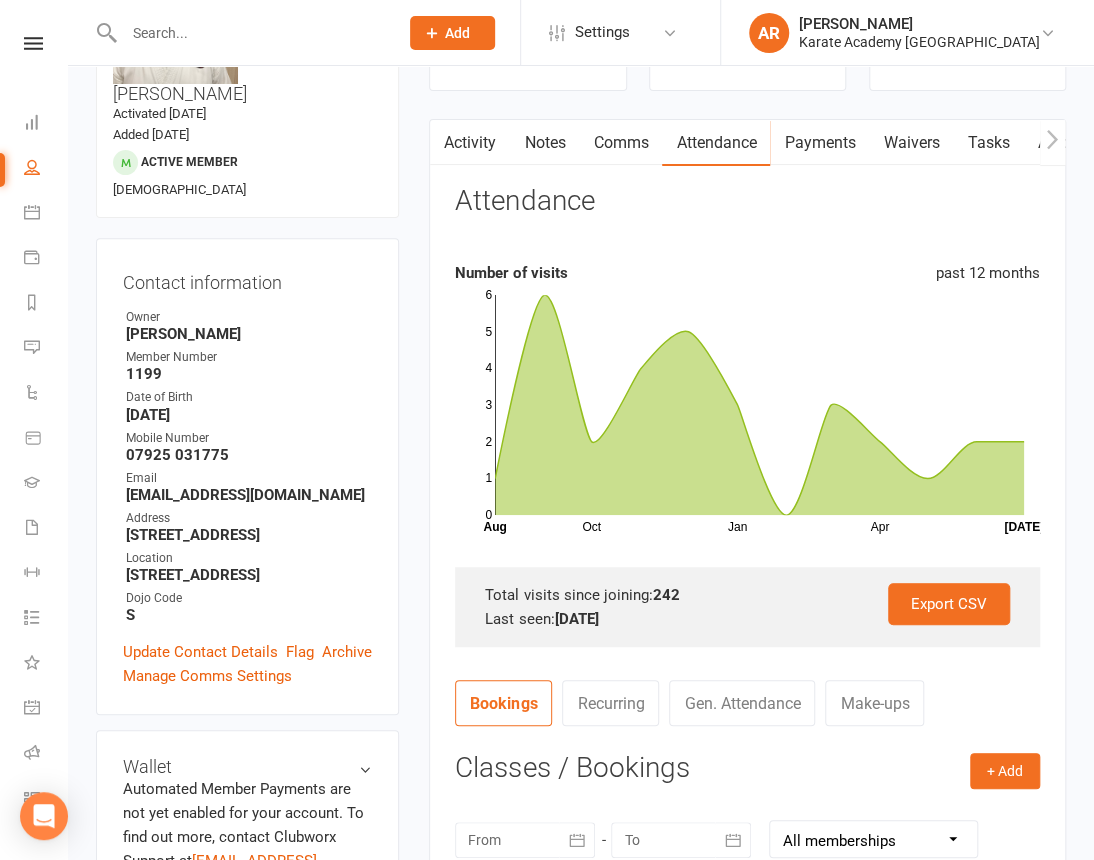 scroll, scrollTop: 181, scrollLeft: 0, axis: vertical 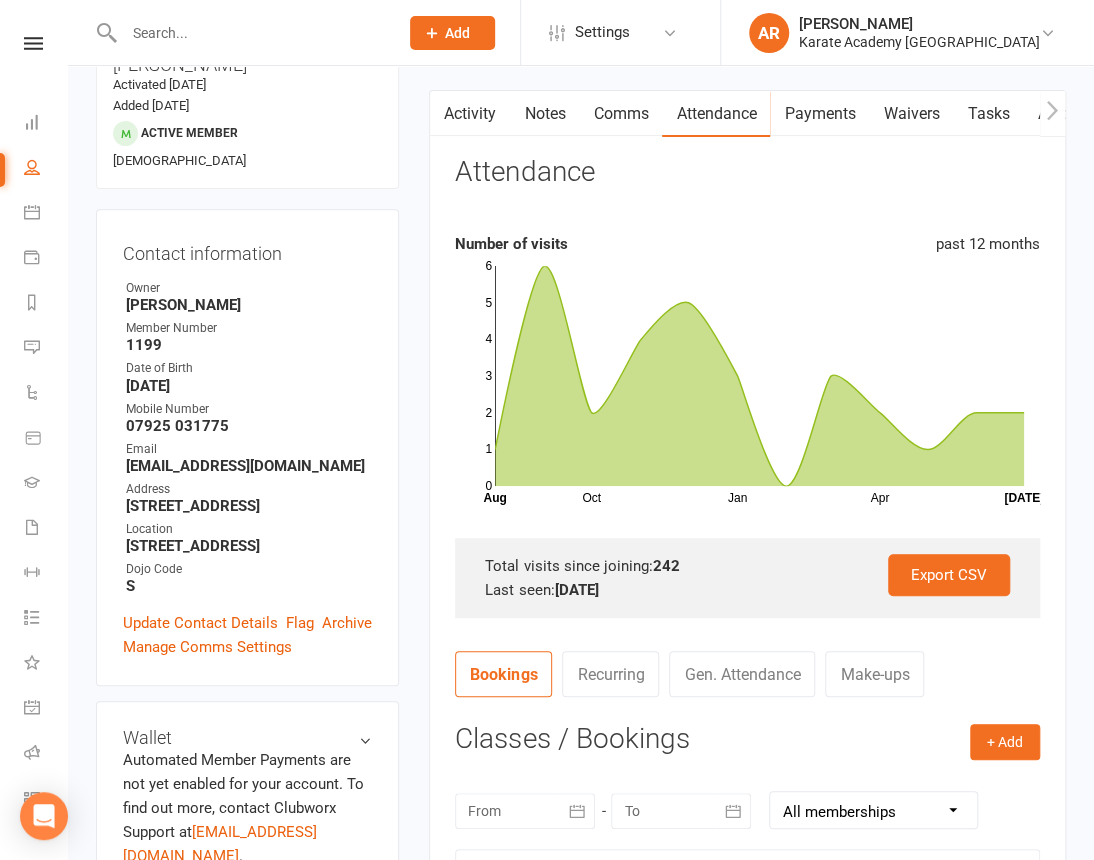 click at bounding box center [240, 32] 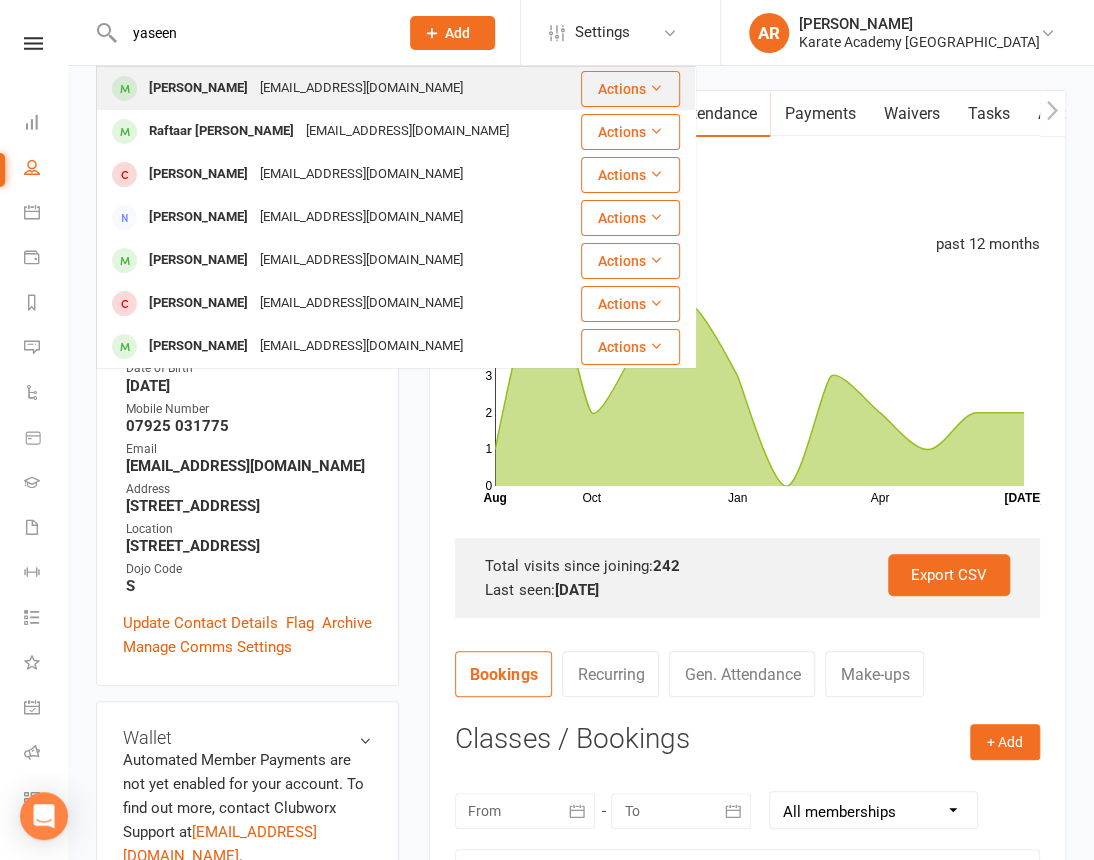 type on "yaseen" 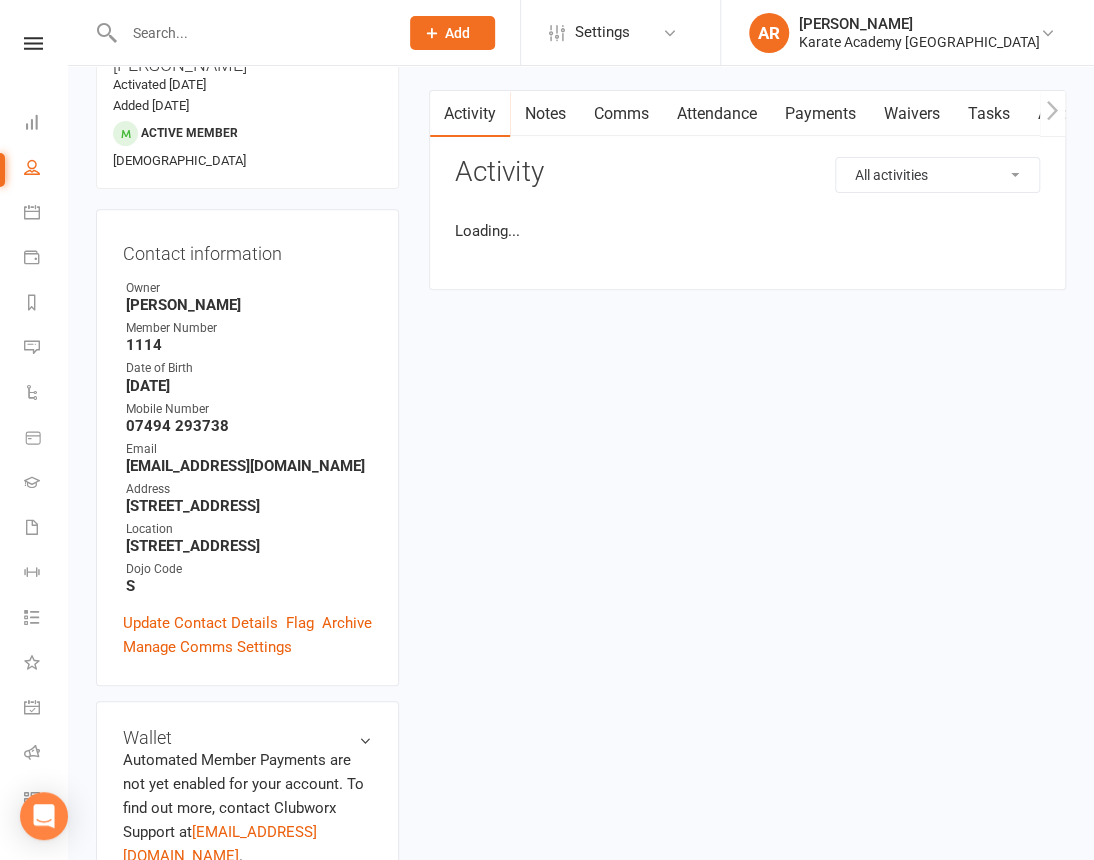 scroll, scrollTop: 0, scrollLeft: 0, axis: both 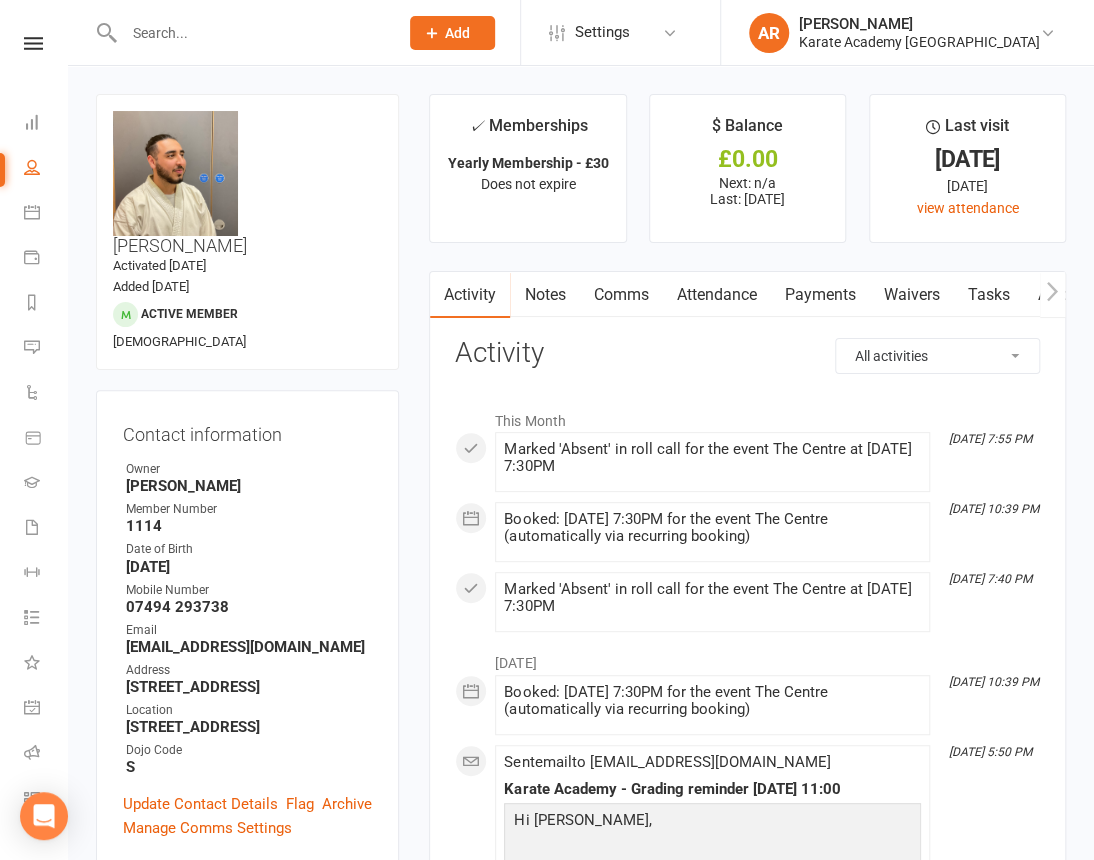 click on "Attendance" at bounding box center (716, 295) 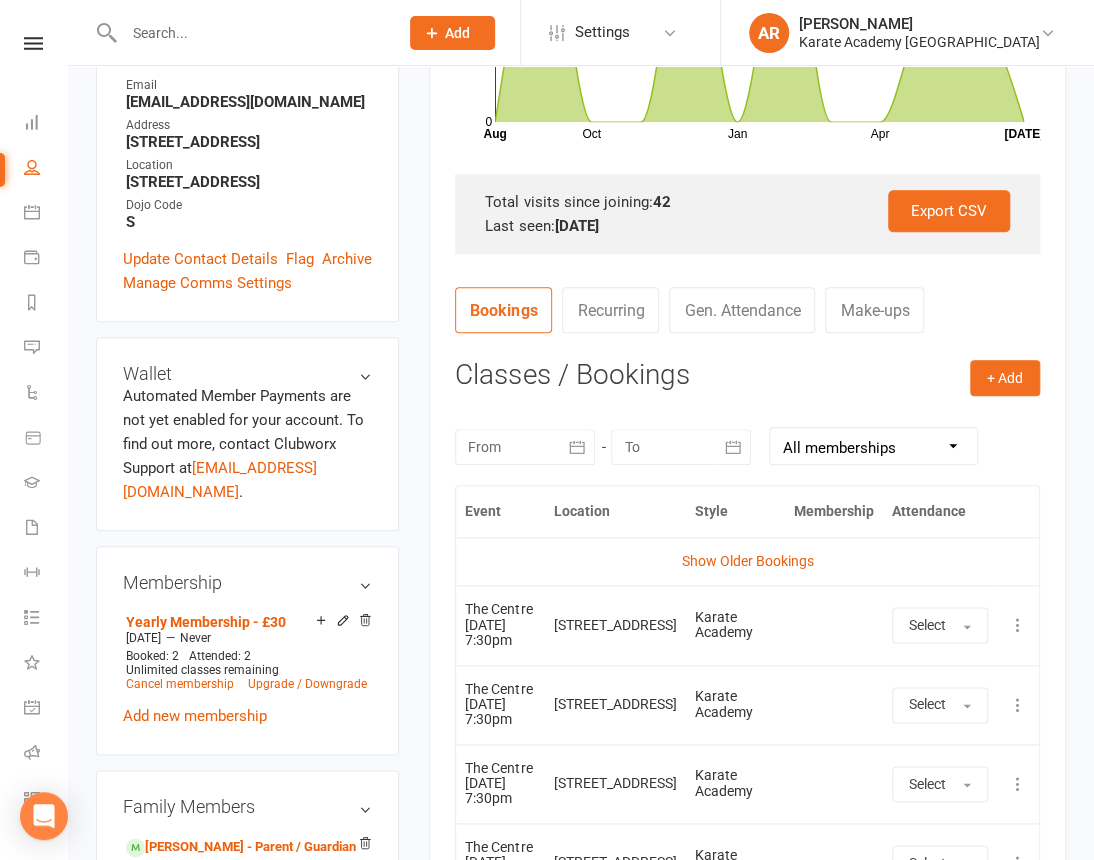 scroll, scrollTop: 0, scrollLeft: 0, axis: both 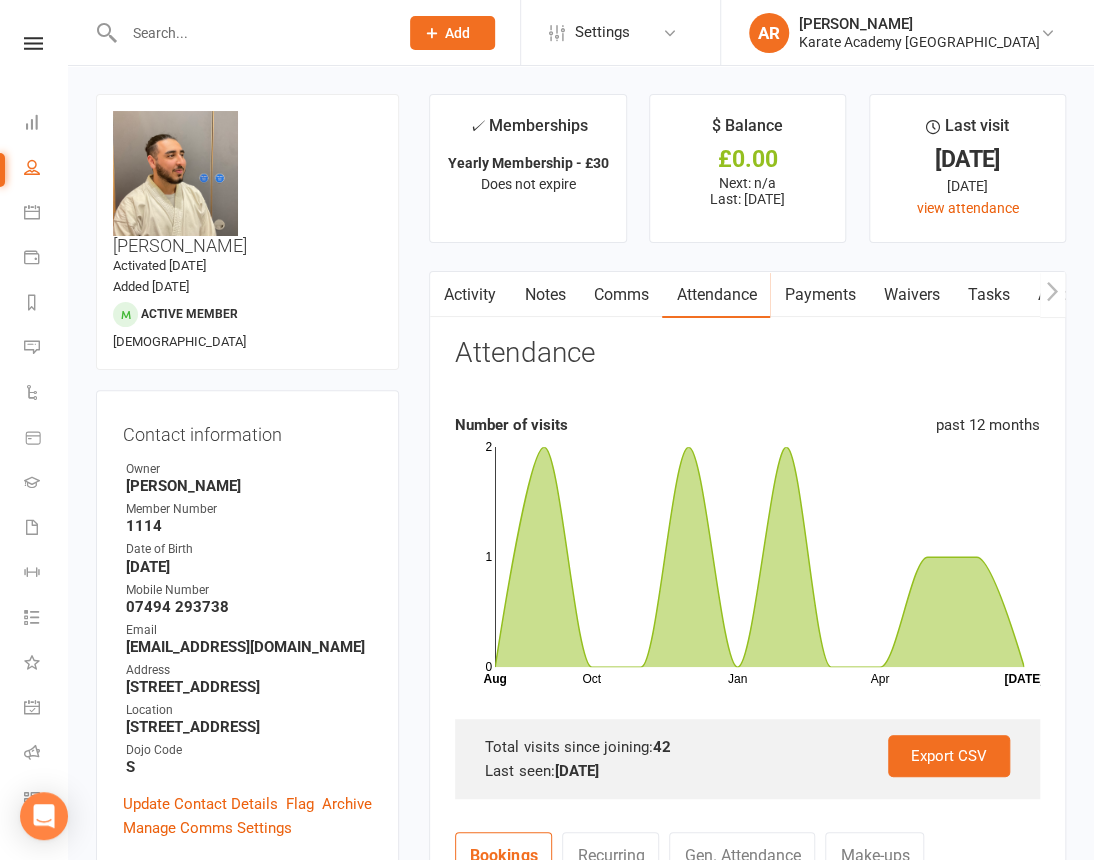 click at bounding box center (33, 43) 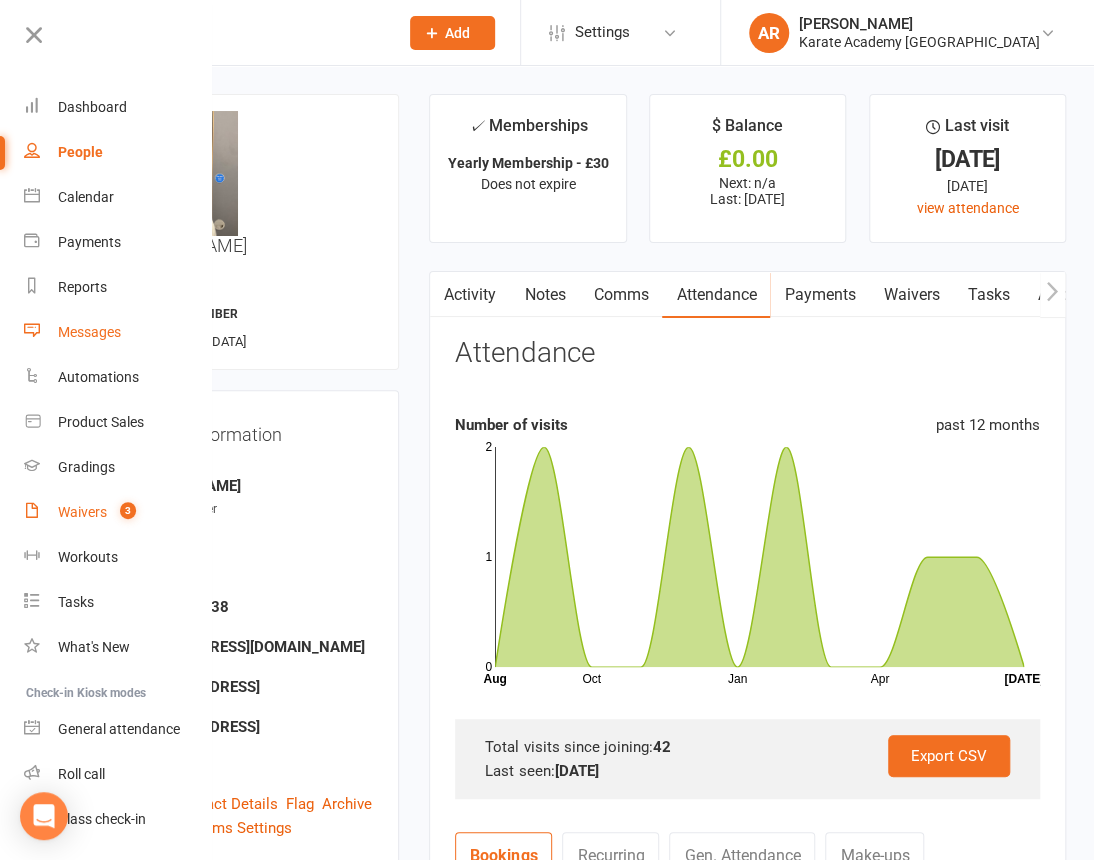 drag, startPoint x: 86, startPoint y: 499, endPoint x: 84, endPoint y: 509, distance: 10.198039 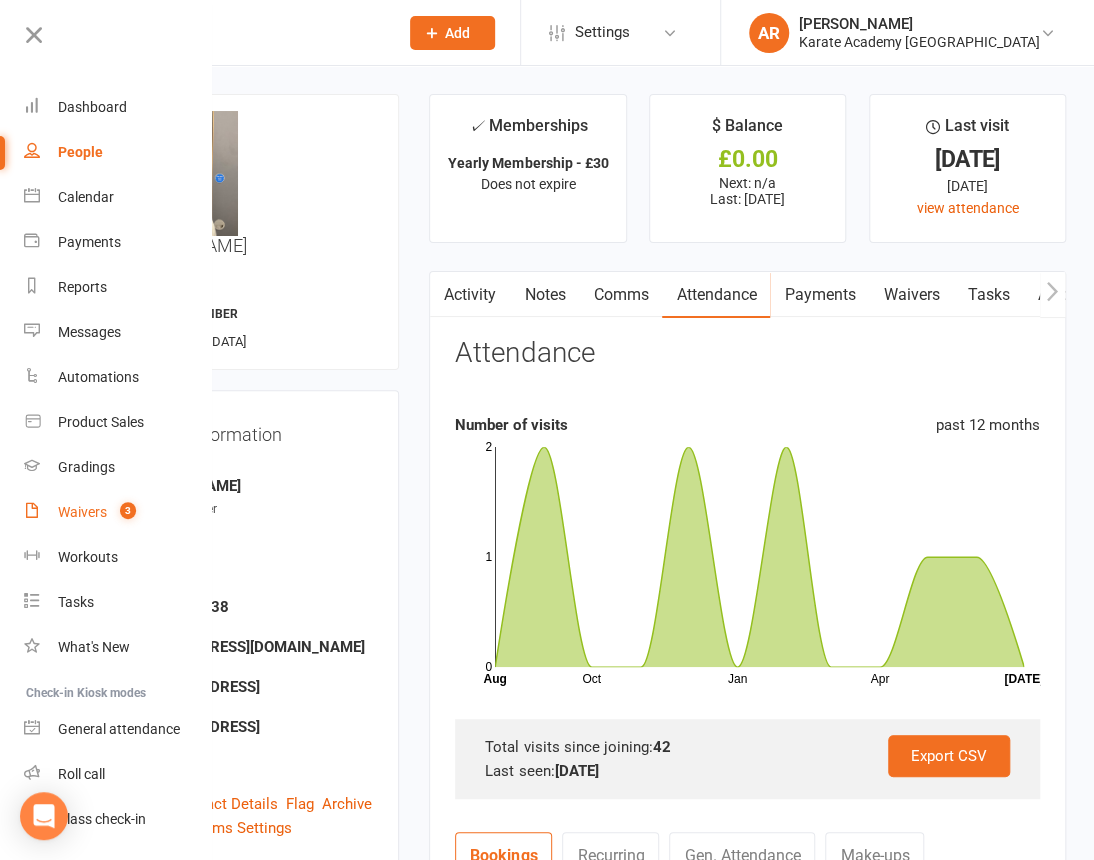 drag, startPoint x: 84, startPoint y: 509, endPoint x: 55, endPoint y: 499, distance: 30.675724 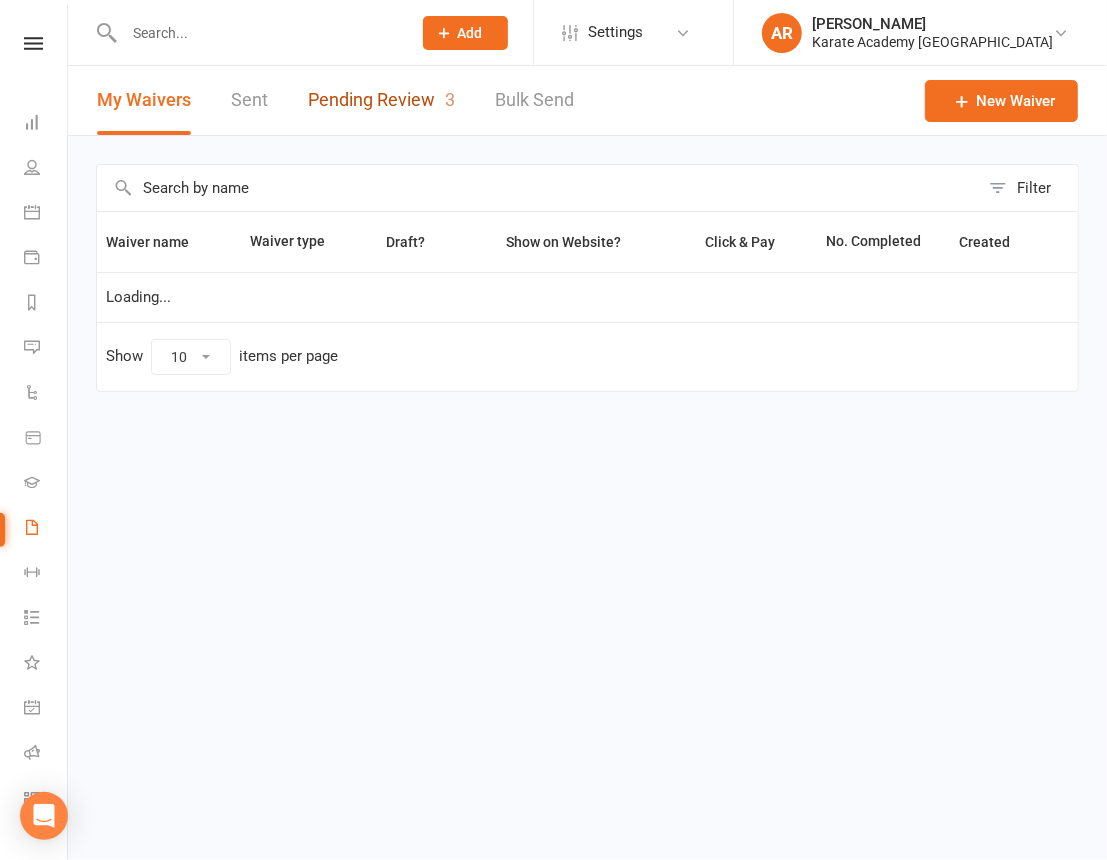 click on "Pending Review 3" at bounding box center (381, 100) 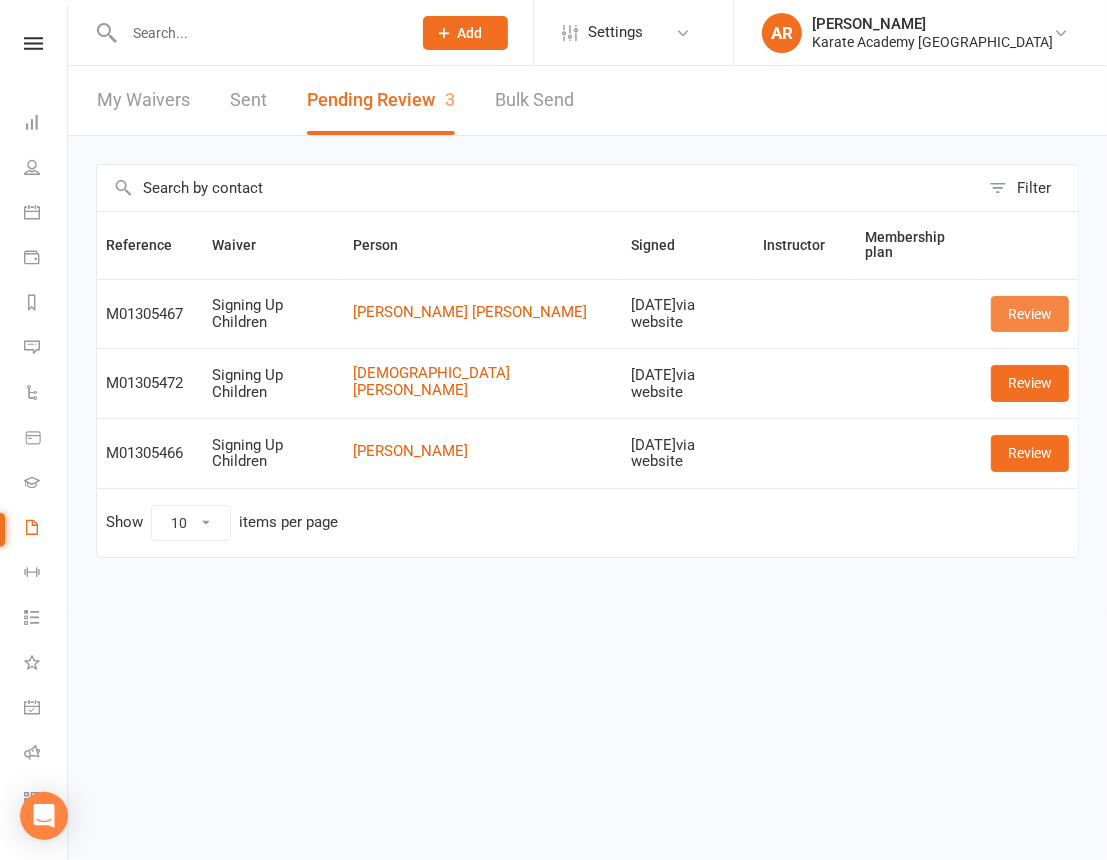 click on "Review" at bounding box center [1030, 314] 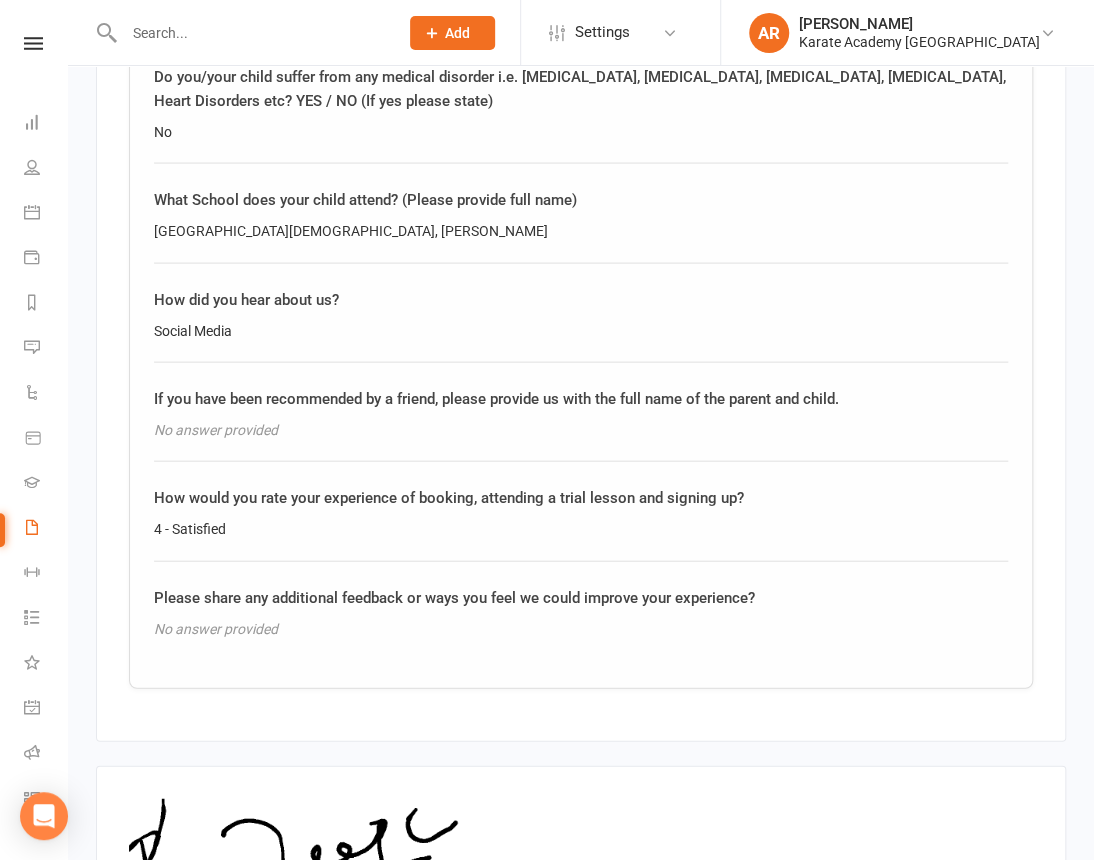 scroll, scrollTop: 1727, scrollLeft: 0, axis: vertical 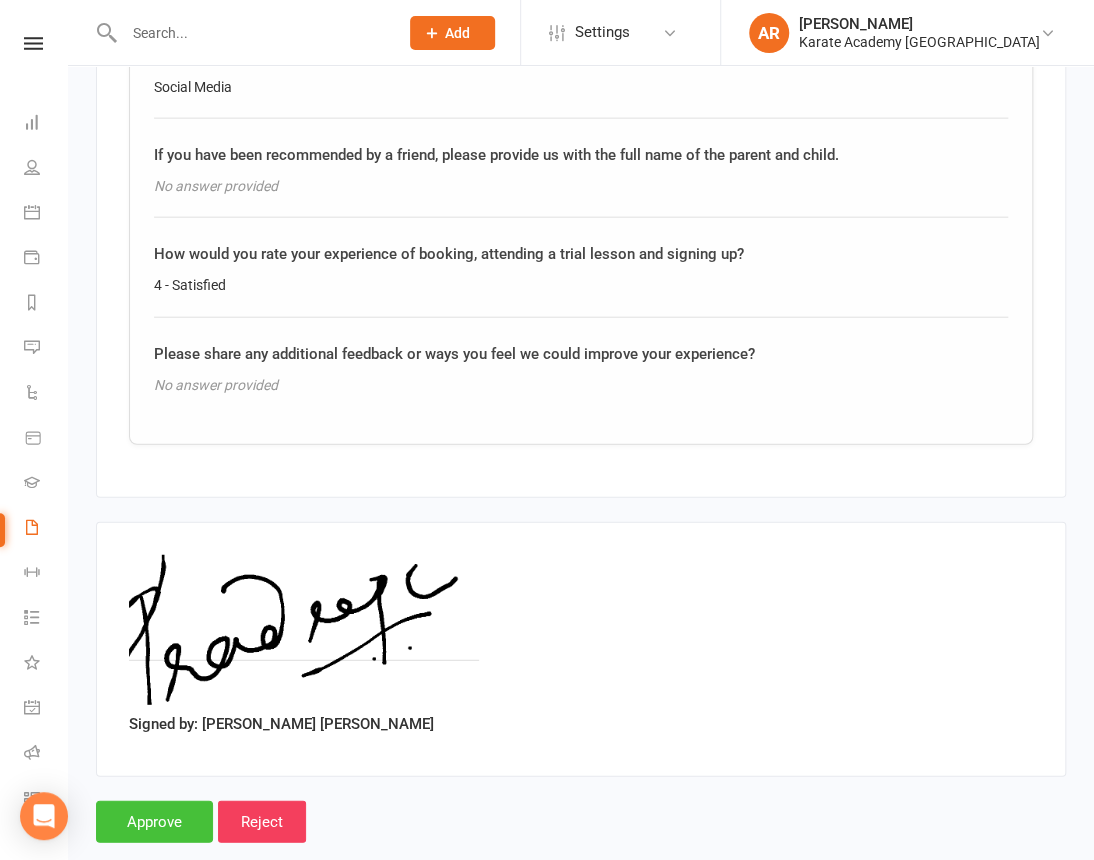 click on "Approve" at bounding box center [154, 822] 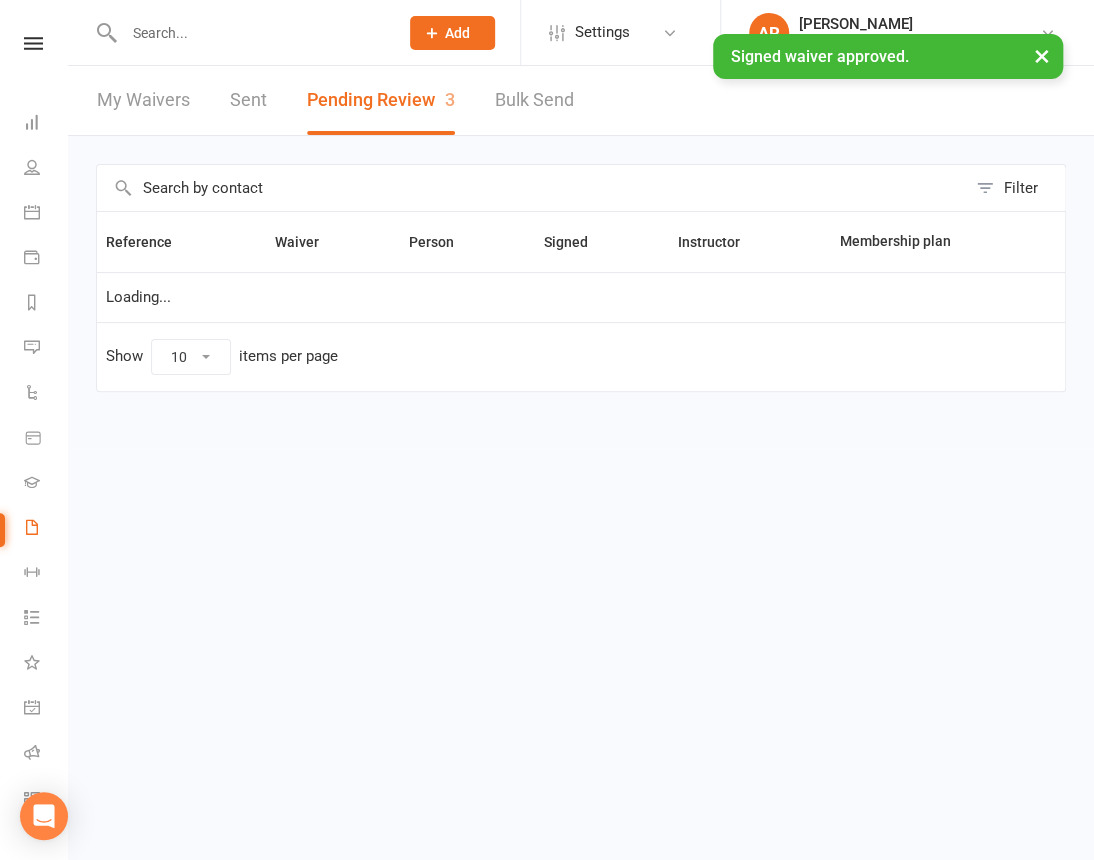 scroll, scrollTop: 0, scrollLeft: 0, axis: both 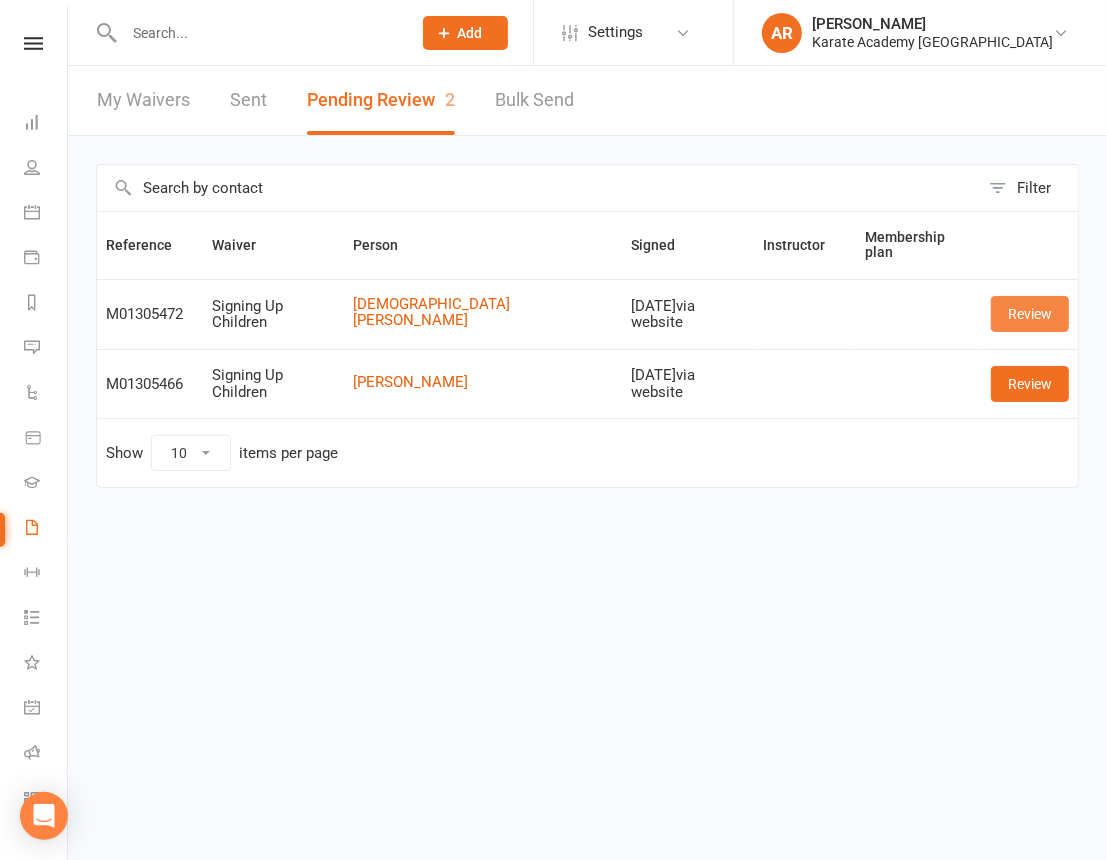 click on "Review" at bounding box center [1030, 314] 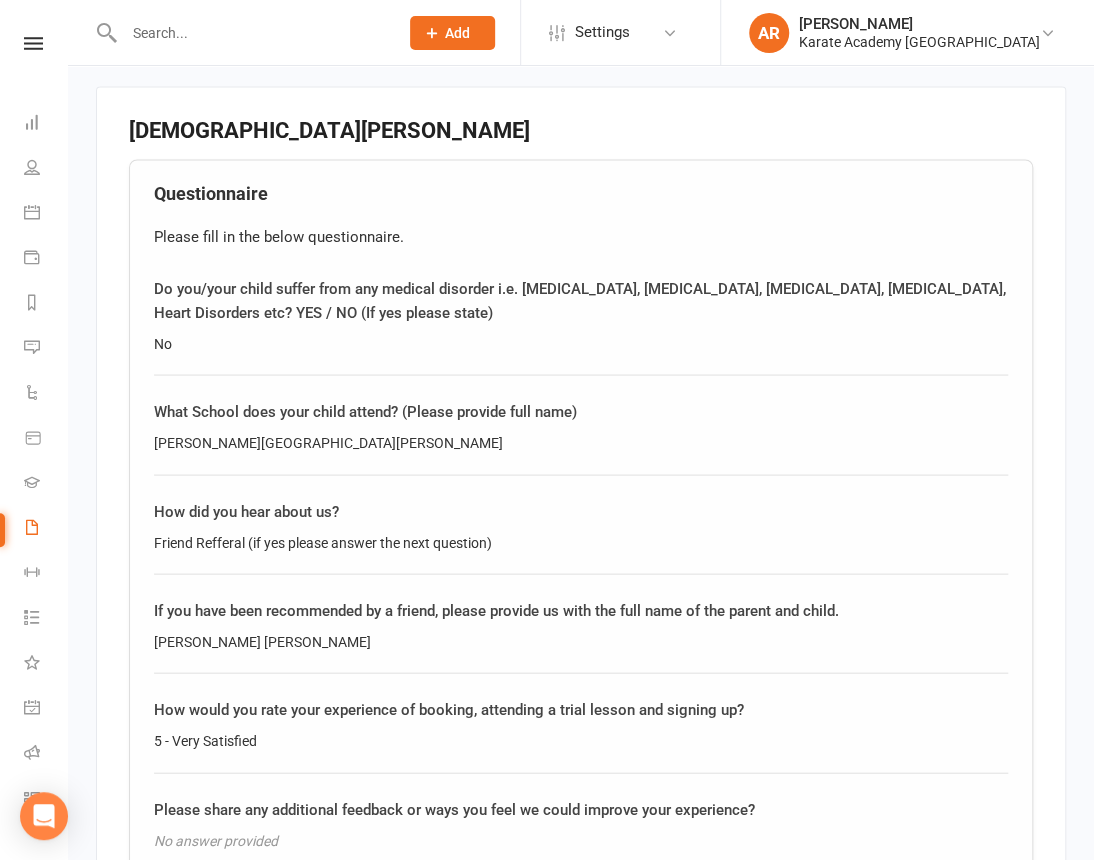 scroll, scrollTop: 1762, scrollLeft: 0, axis: vertical 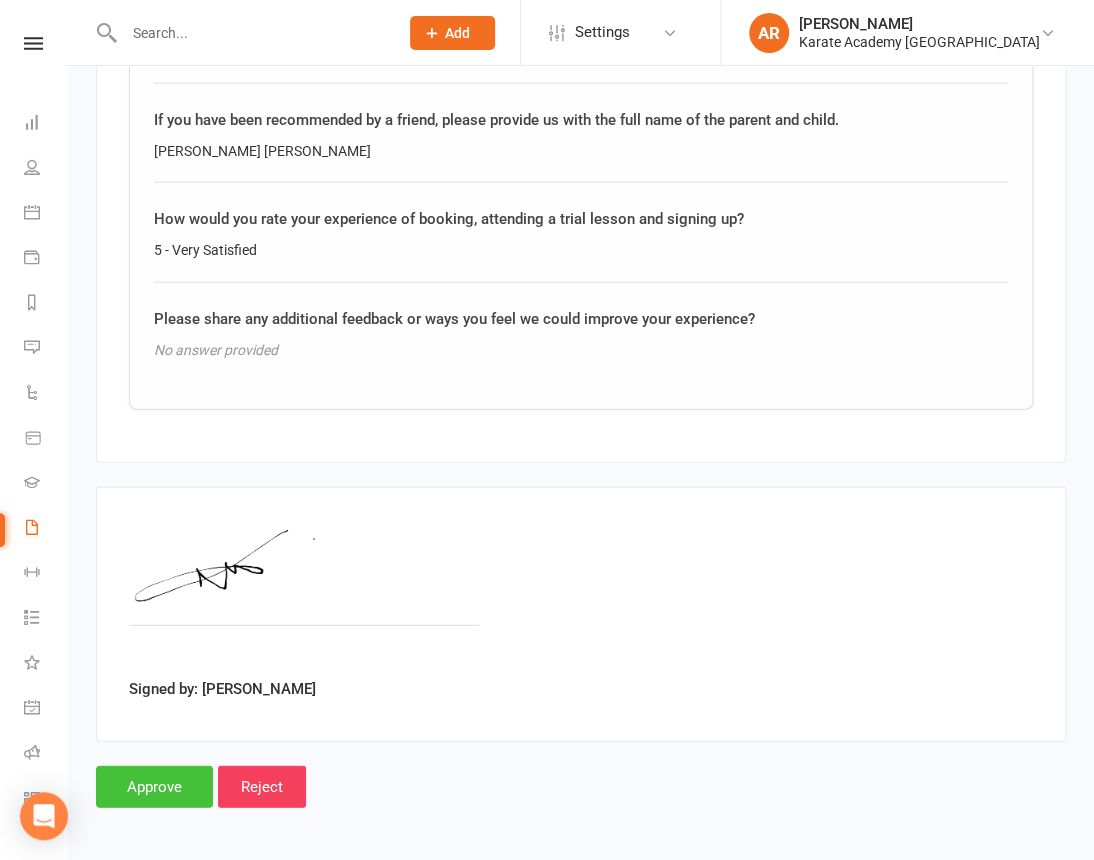 click on "Approve" at bounding box center [154, 787] 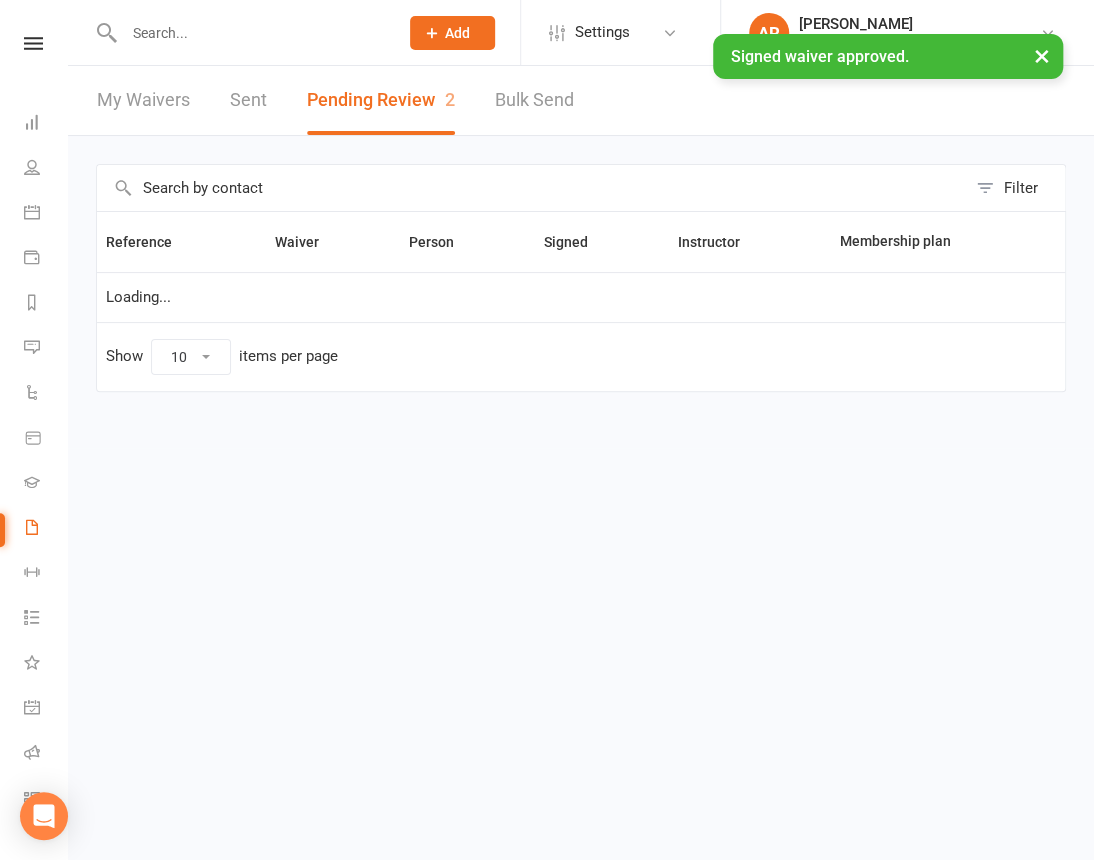 scroll, scrollTop: 0, scrollLeft: 0, axis: both 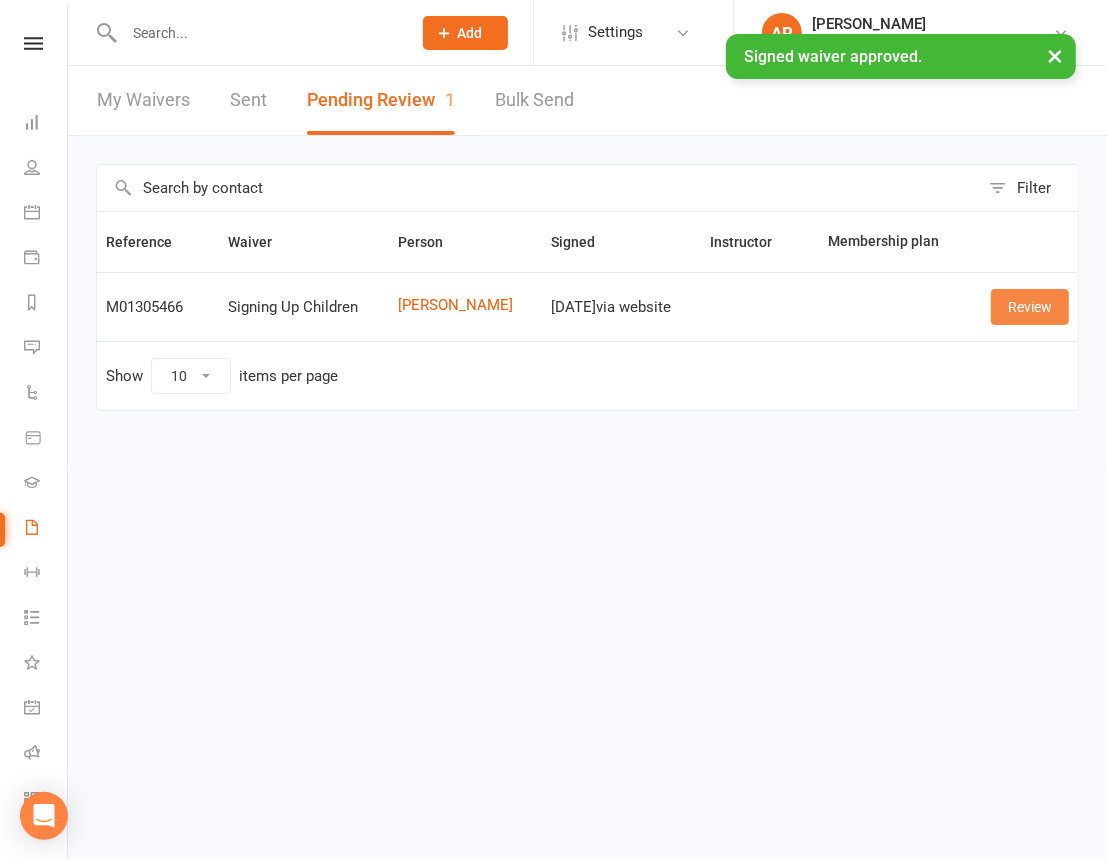 click on "Review" at bounding box center (1030, 307) 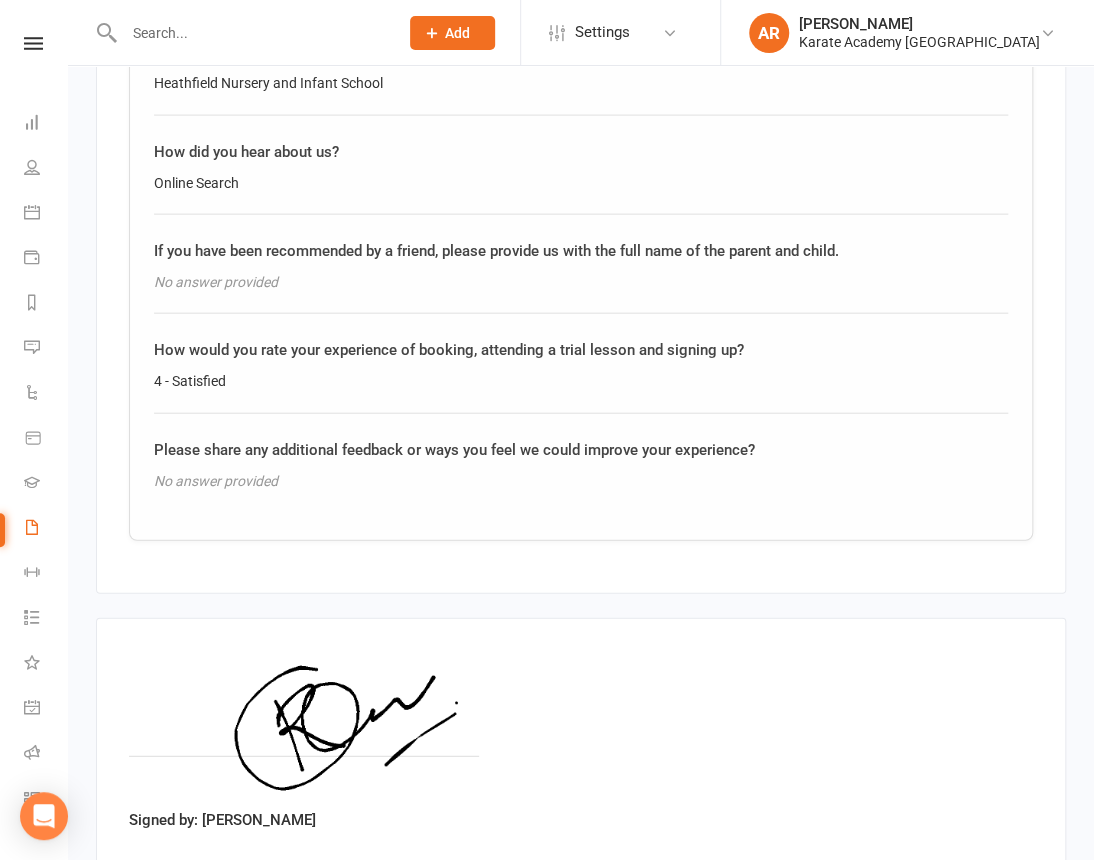 scroll, scrollTop: 1727, scrollLeft: 0, axis: vertical 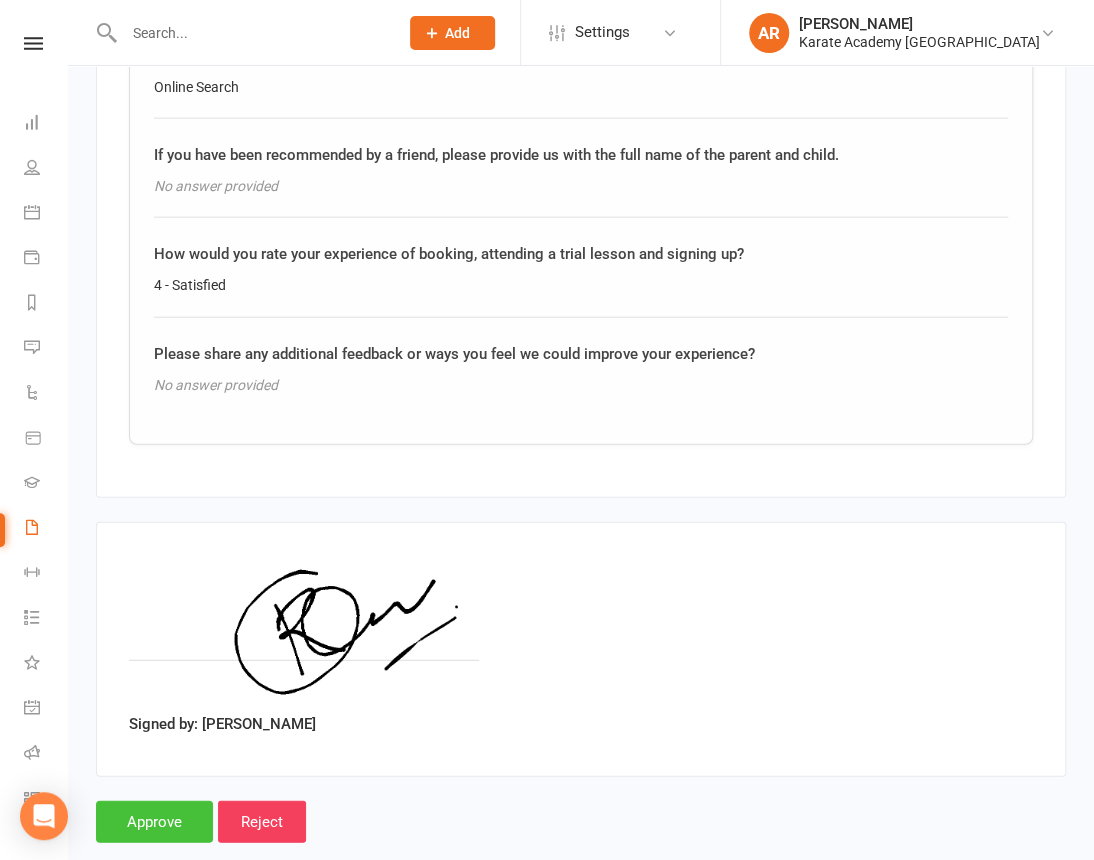 click on "Approve" at bounding box center (154, 822) 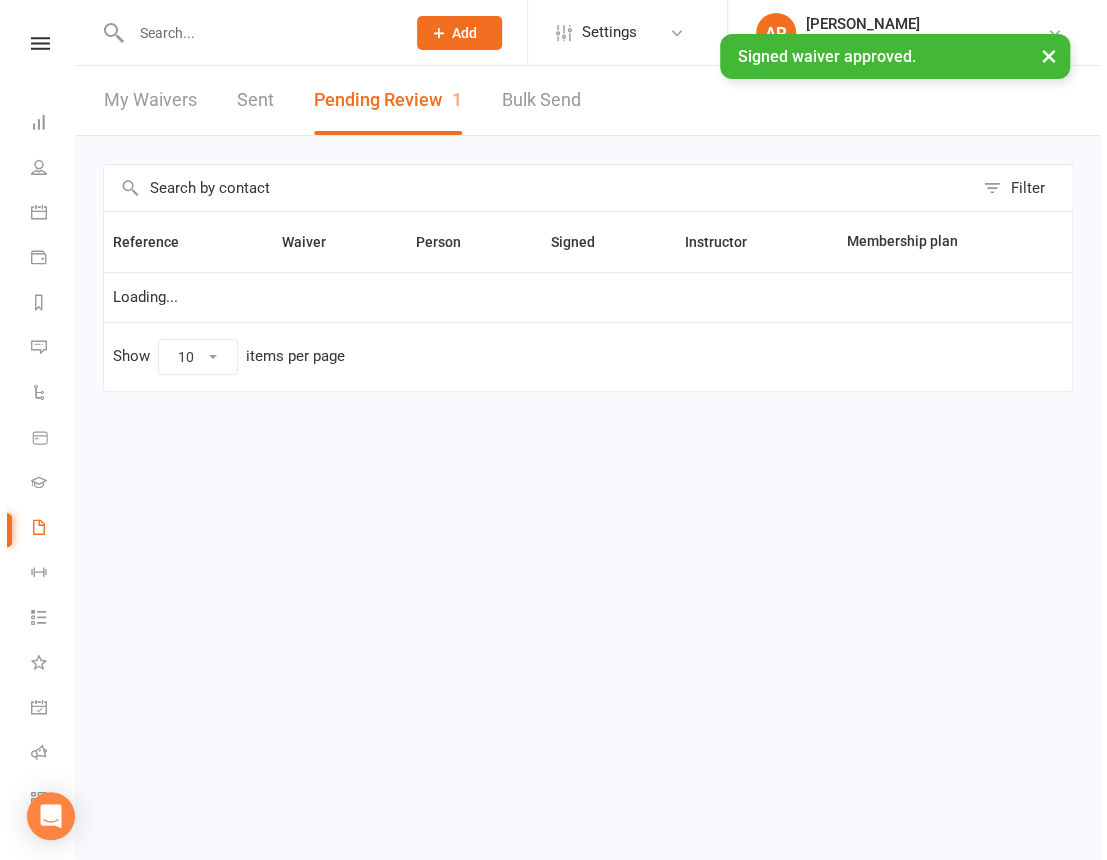 scroll, scrollTop: 0, scrollLeft: 0, axis: both 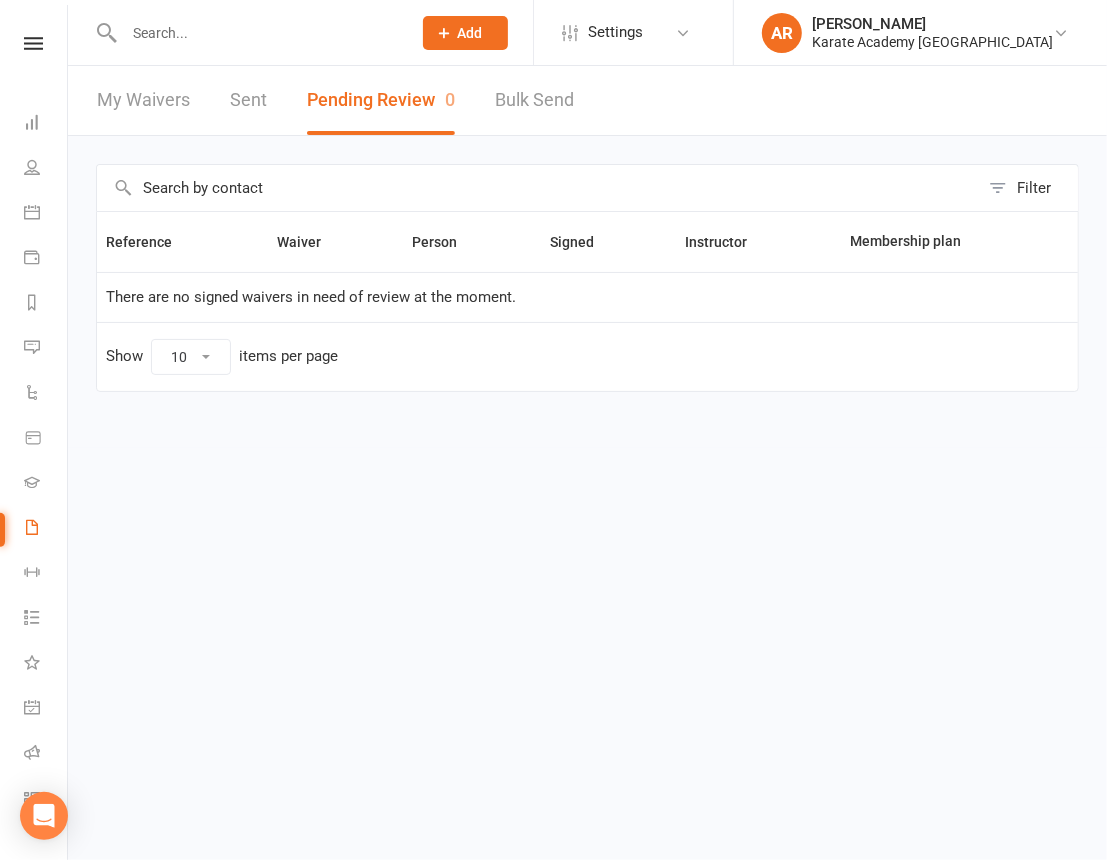 click at bounding box center (257, 33) 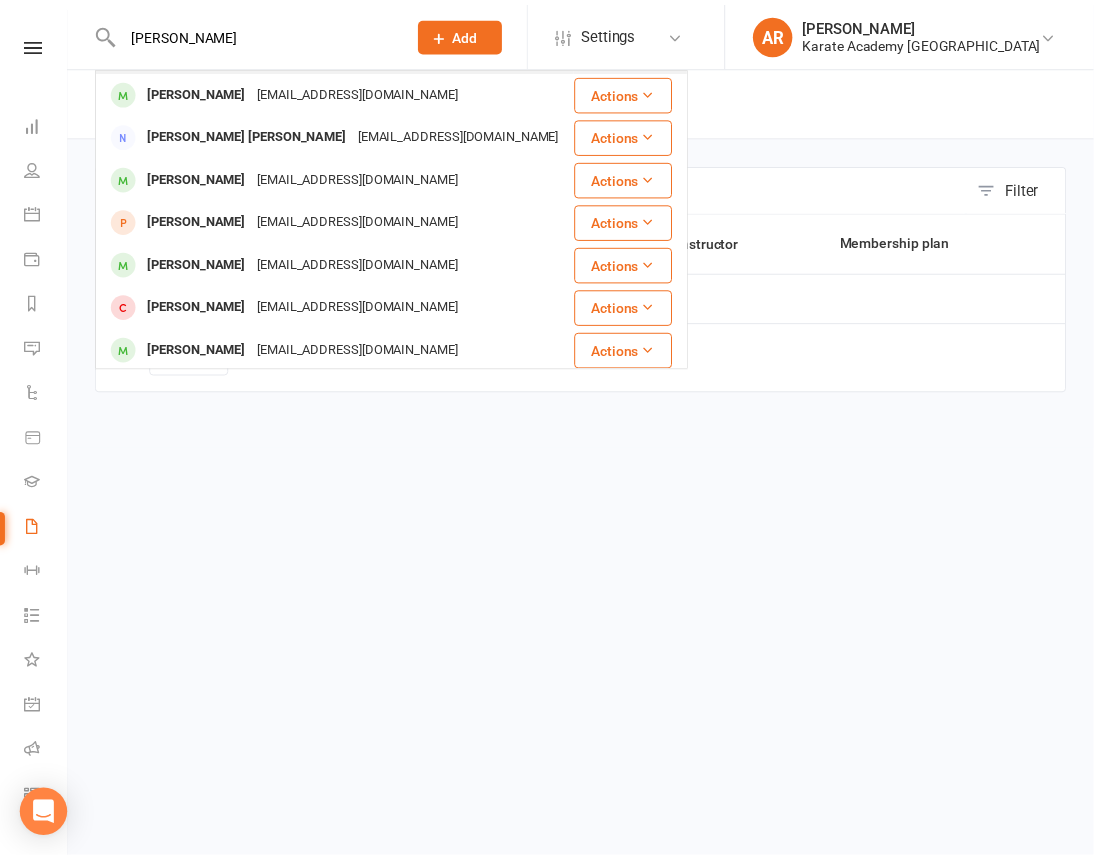 scroll, scrollTop: 181, scrollLeft: 0, axis: vertical 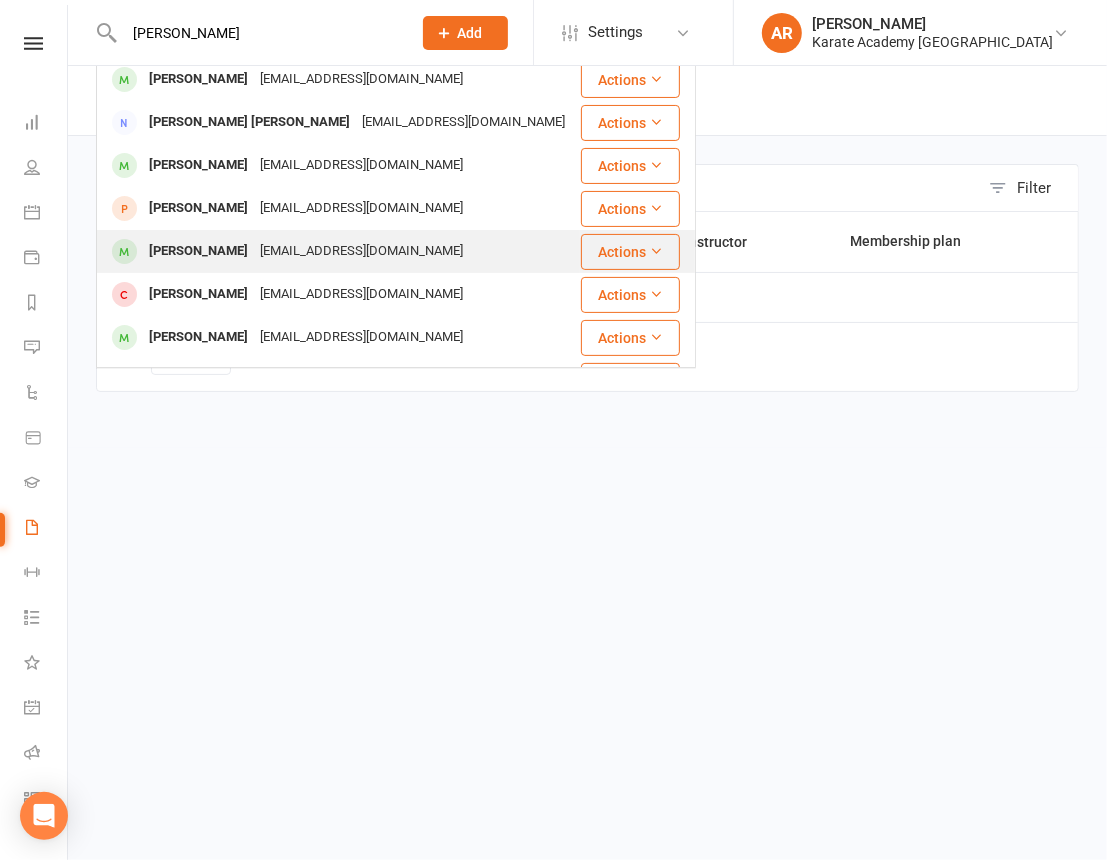 type on "krish" 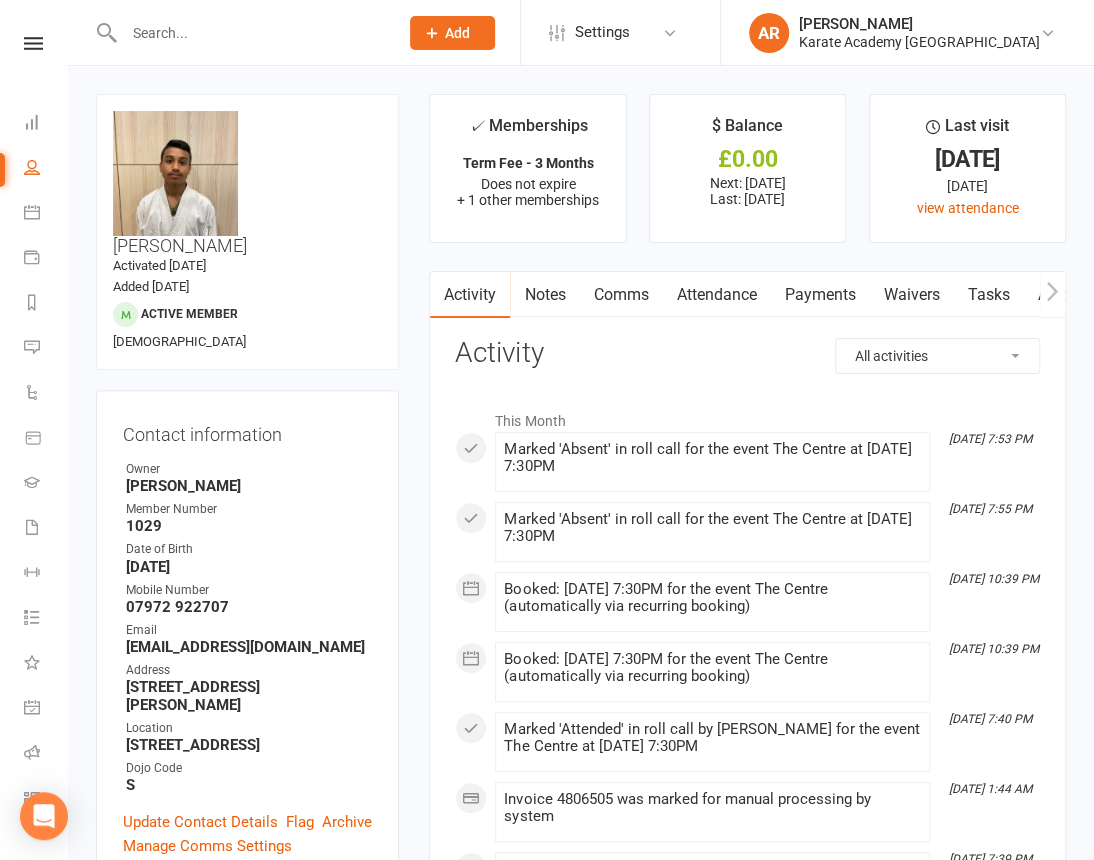 click on "Attendance" at bounding box center [716, 295] 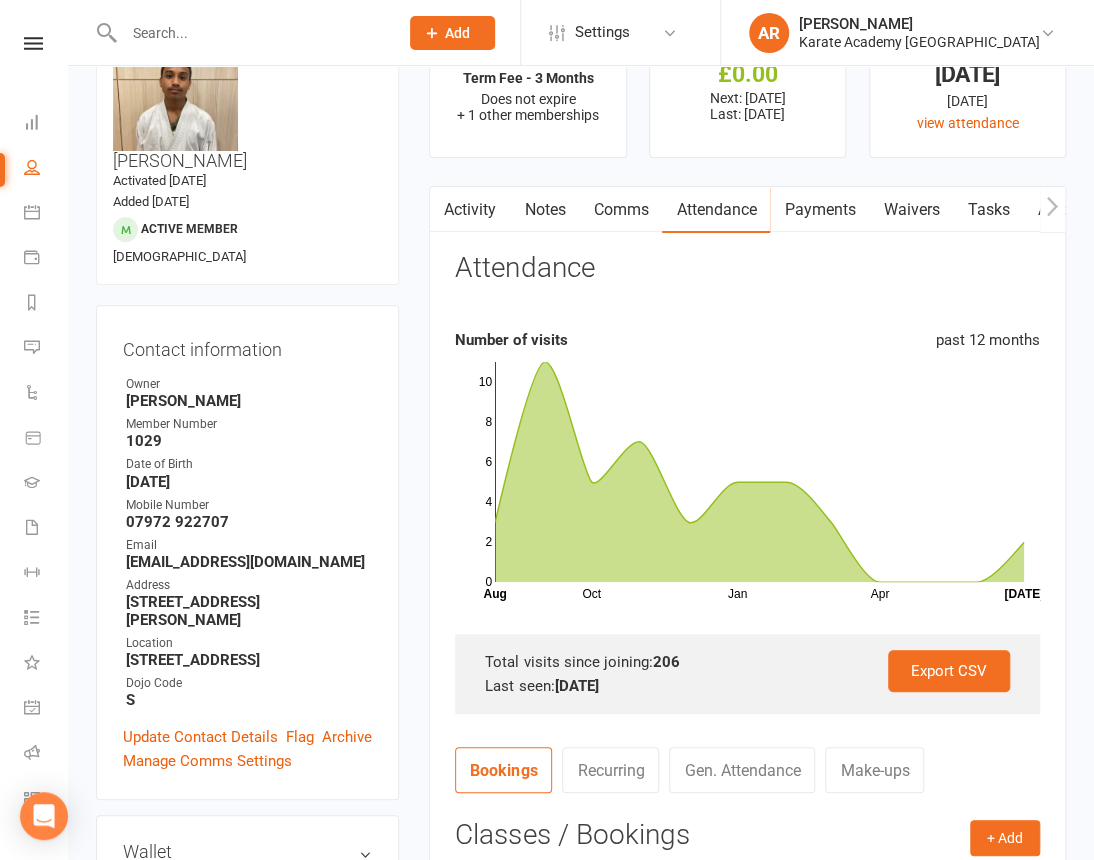 scroll, scrollTop: 0, scrollLeft: 0, axis: both 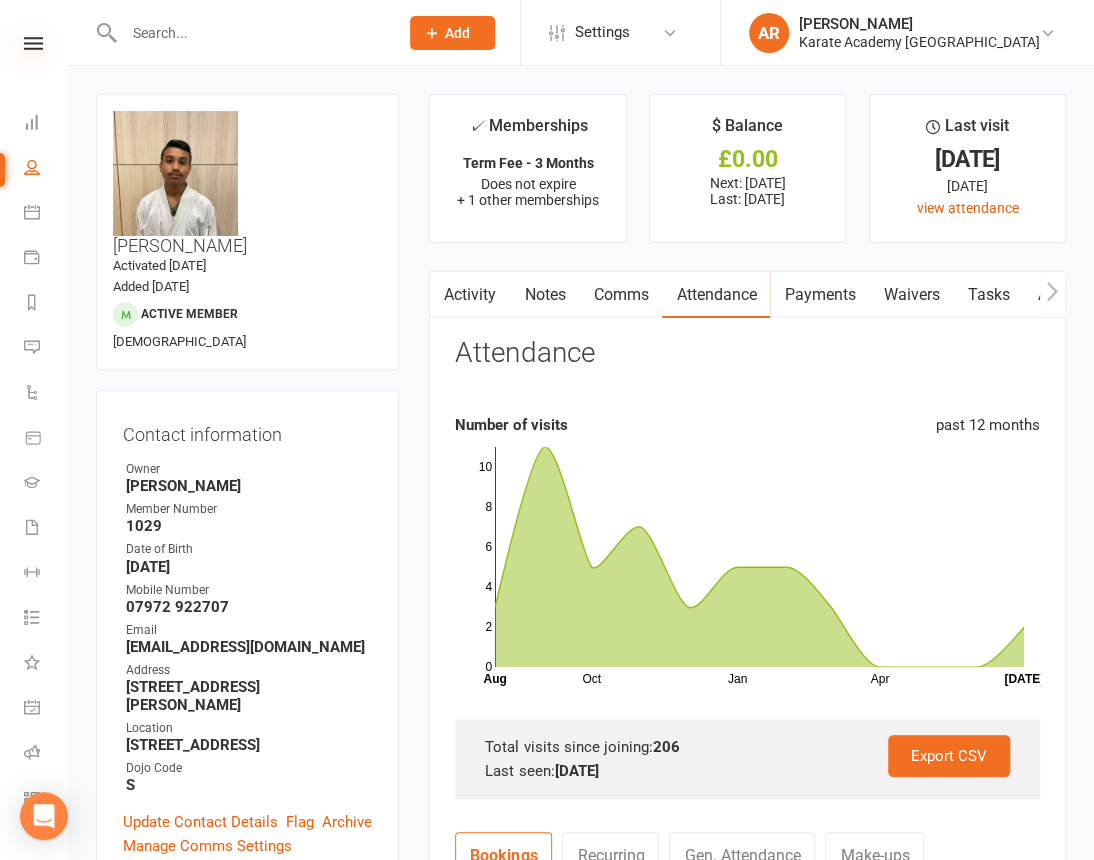 click at bounding box center [33, 43] 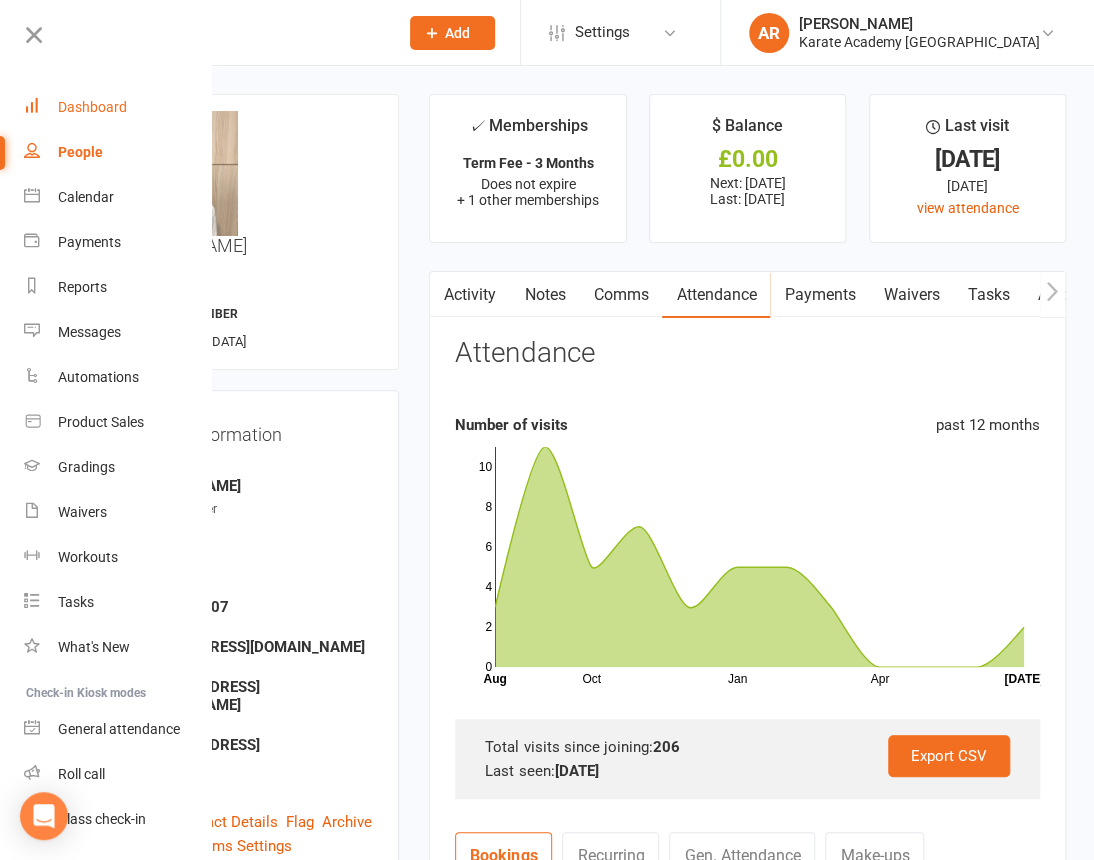 click on "Dashboard" at bounding box center [92, 107] 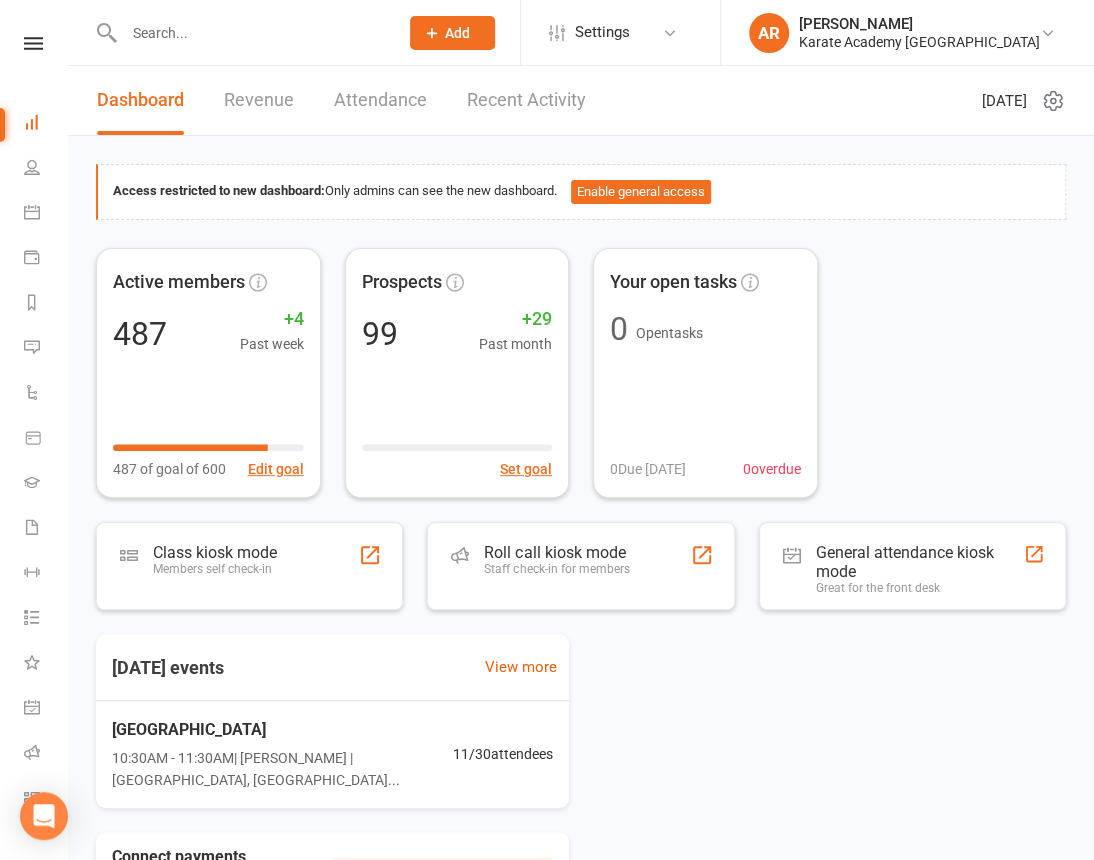 click on "Today's events View more Claycots Primary Britwell Campus 10:30AM - 11:30AM  |   Muhammad Wasti |  Claycots Primary Britwell Campus, Monksf... 11  /  30  attendees" at bounding box center [581, 721] 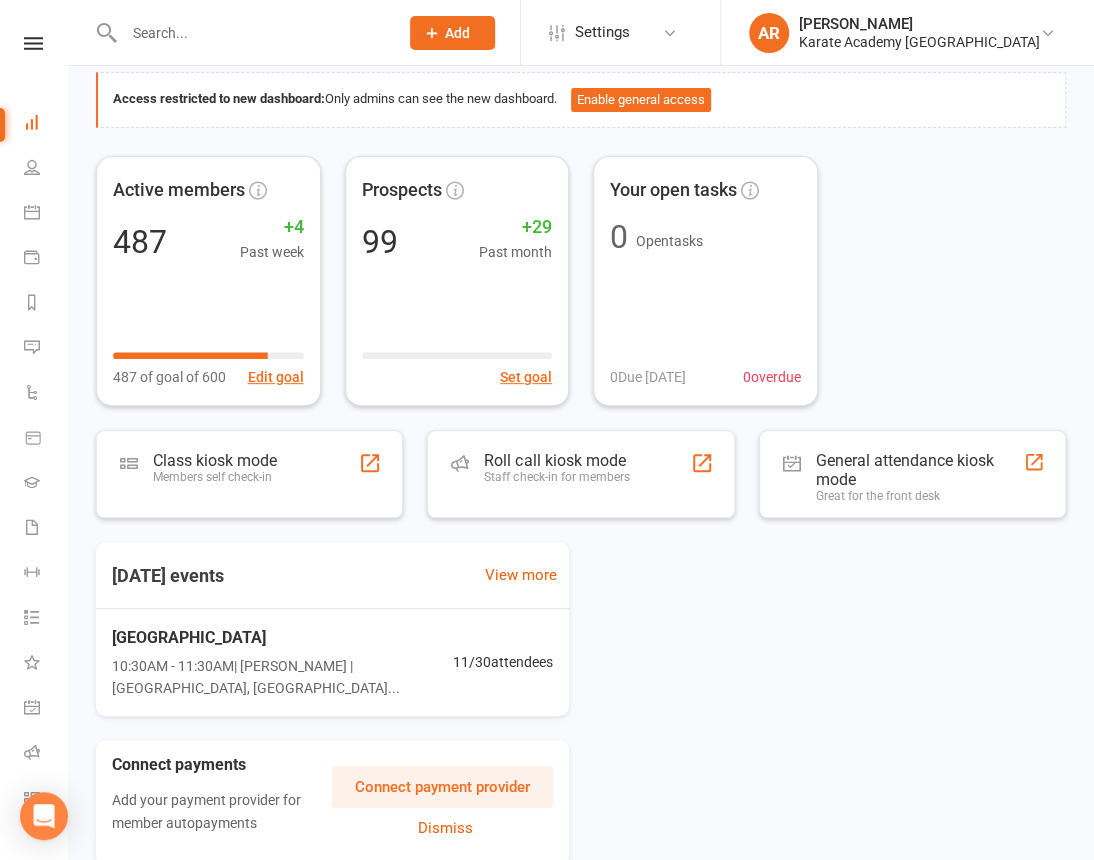 scroll, scrollTop: 178, scrollLeft: 0, axis: vertical 